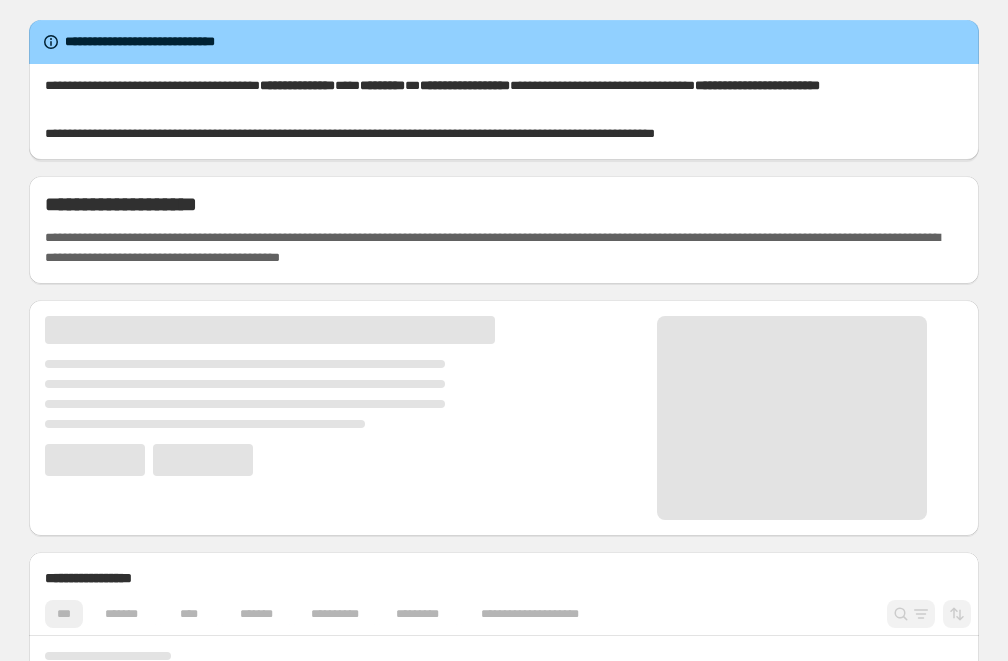 scroll, scrollTop: 0, scrollLeft: 0, axis: both 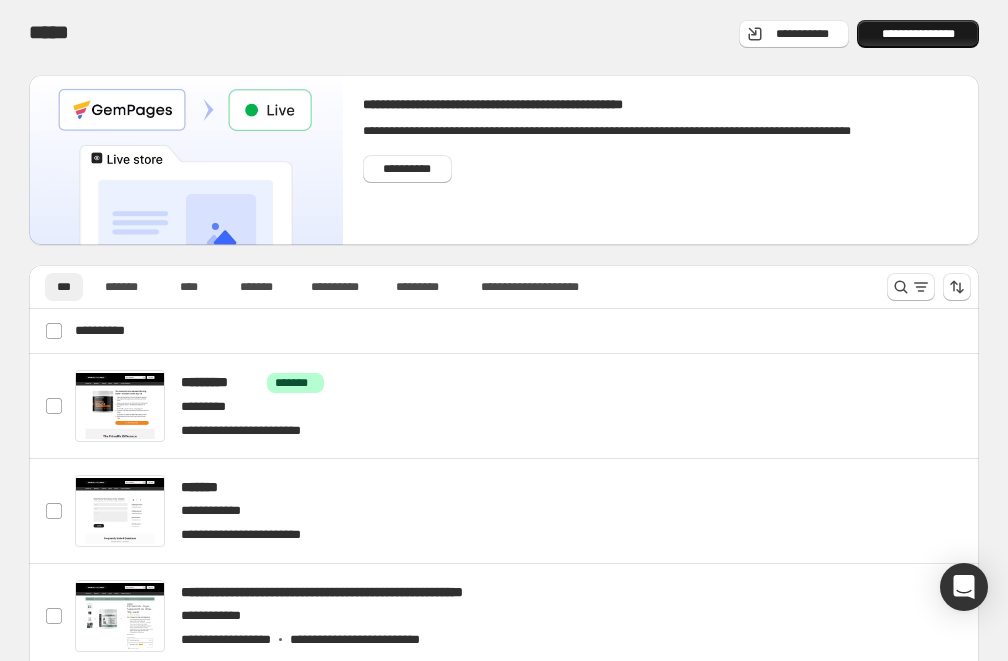 click on "**********" at bounding box center (918, 34) 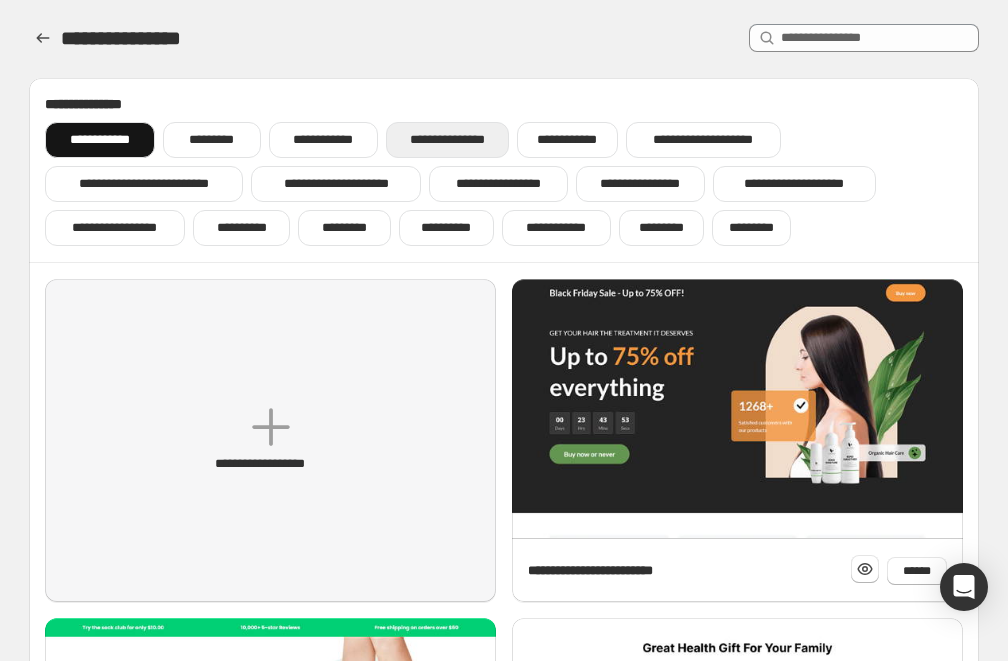 click on "**********" at bounding box center (447, 140) 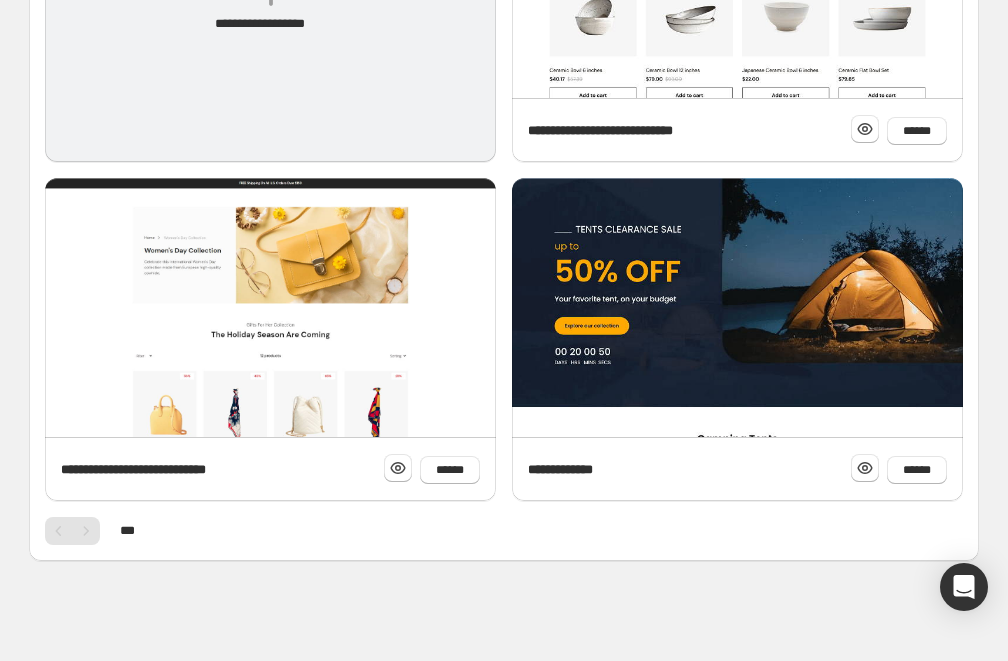 scroll, scrollTop: 17, scrollLeft: 0, axis: vertical 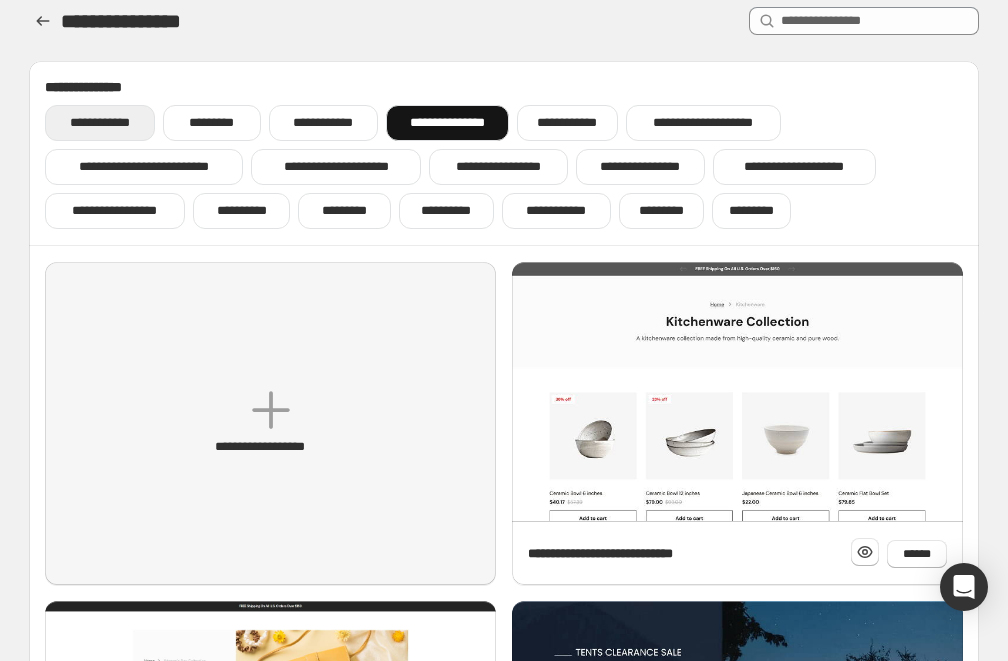 click on "**********" at bounding box center (100, 123) 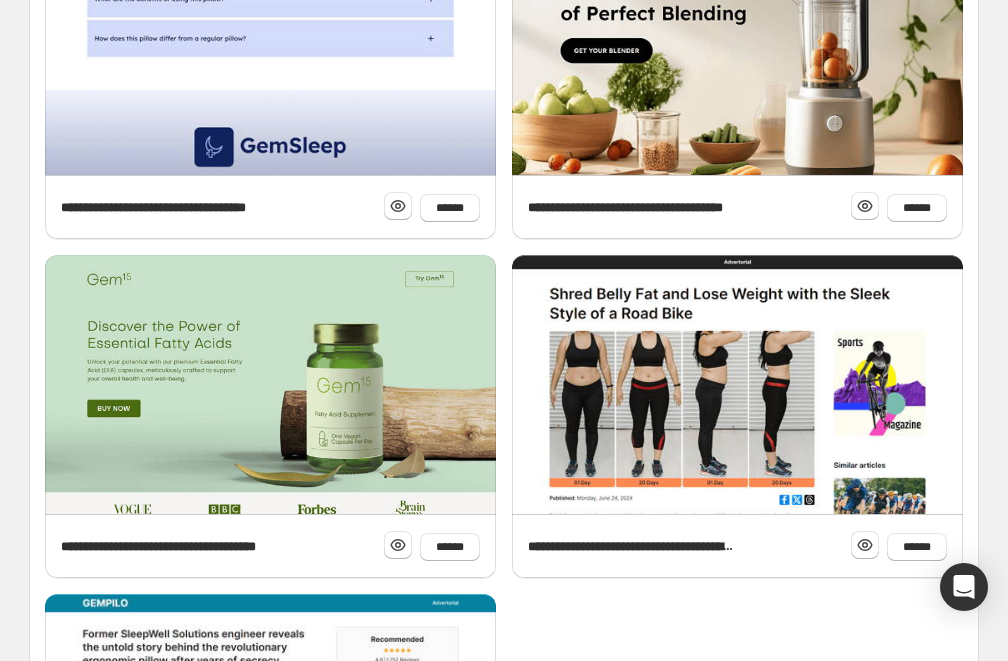 scroll, scrollTop: 1197, scrollLeft: 0, axis: vertical 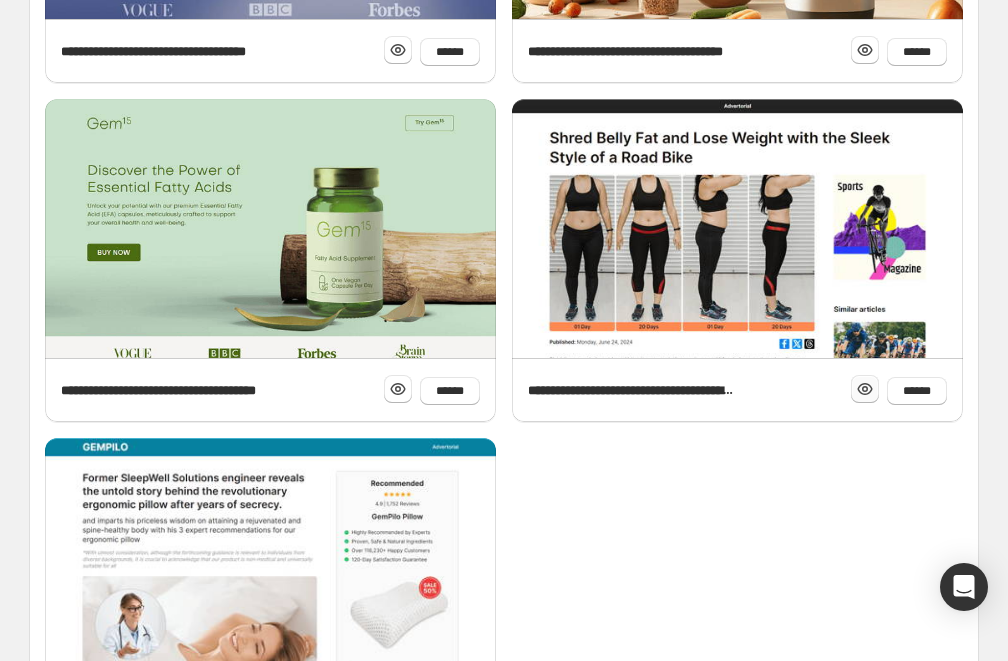 click 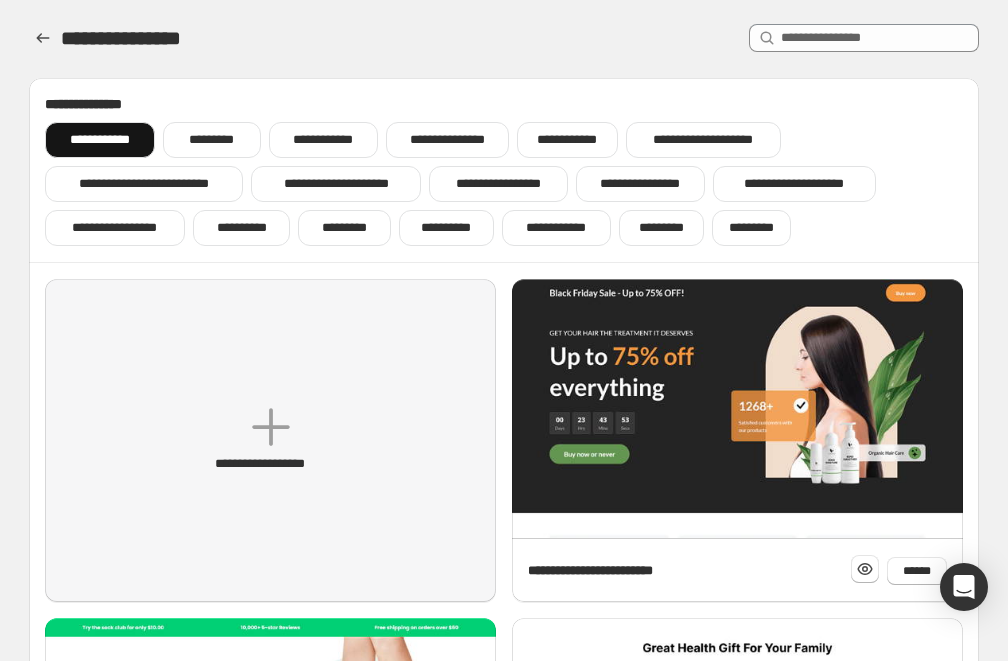 scroll, scrollTop: 0, scrollLeft: 0, axis: both 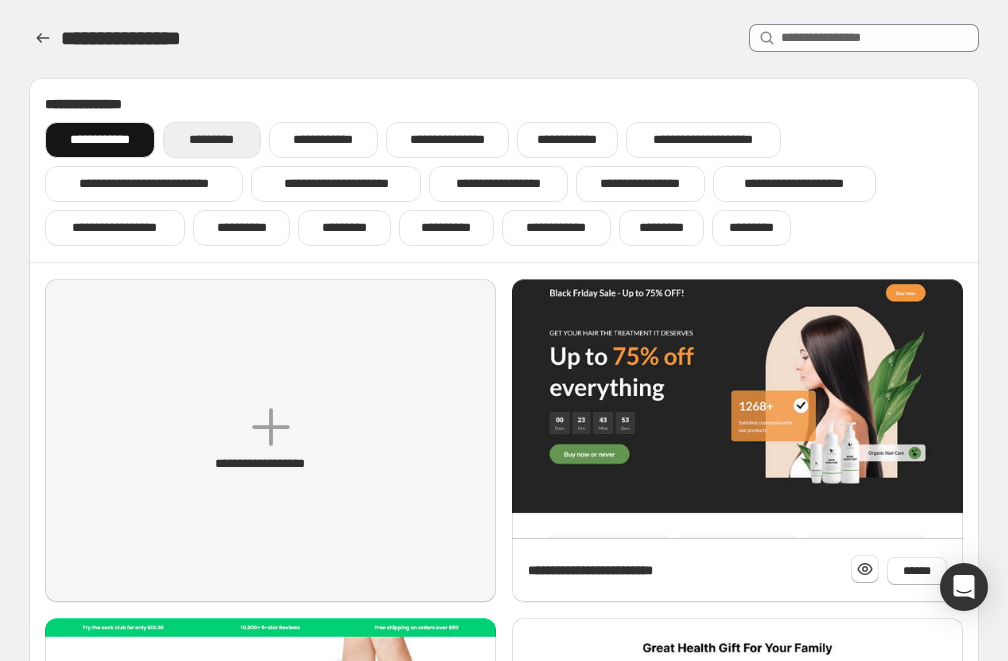 click on "*********" at bounding box center (211, 140) 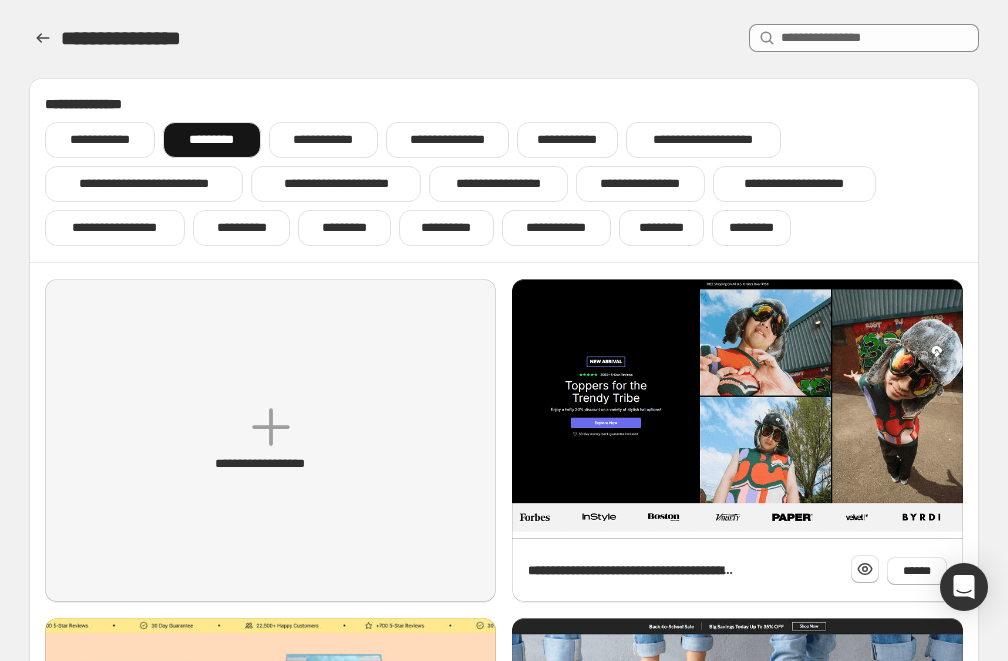scroll, scrollTop: 0, scrollLeft: 0, axis: both 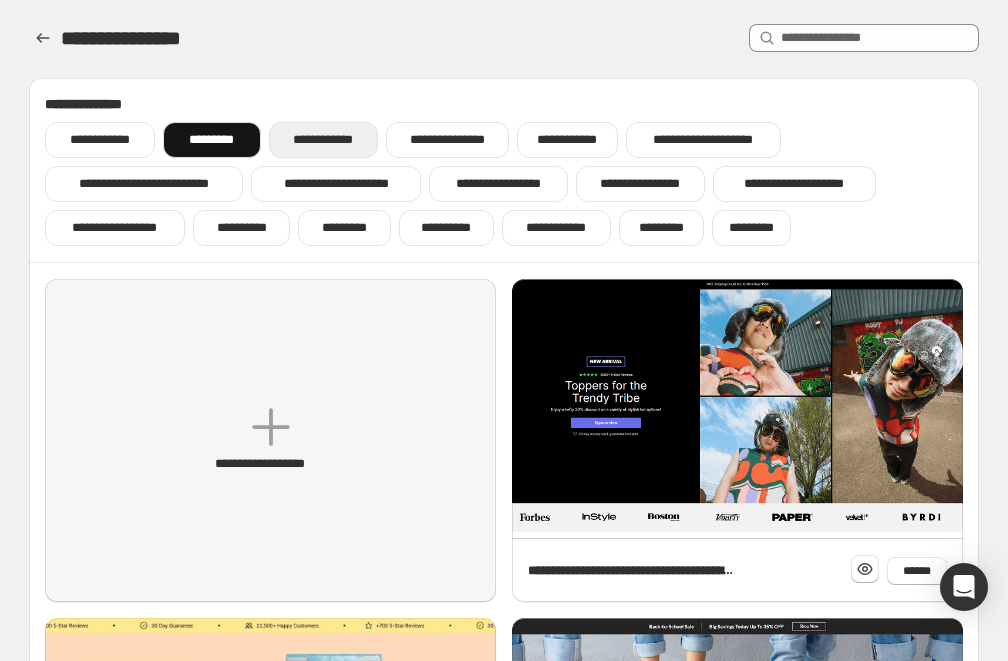 click on "**********" at bounding box center [323, 140] 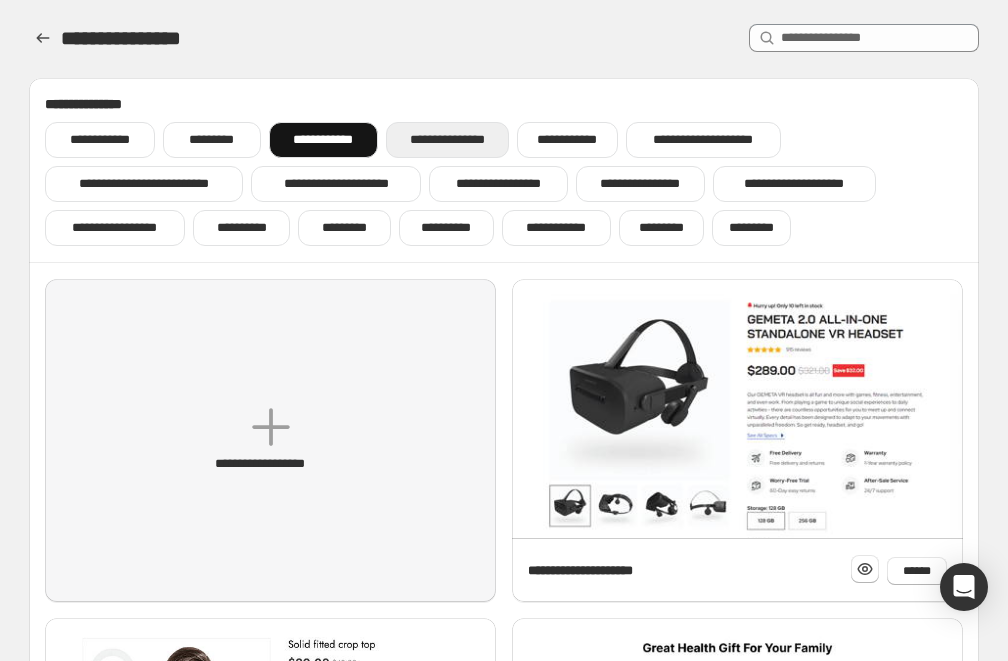scroll, scrollTop: 0, scrollLeft: 0, axis: both 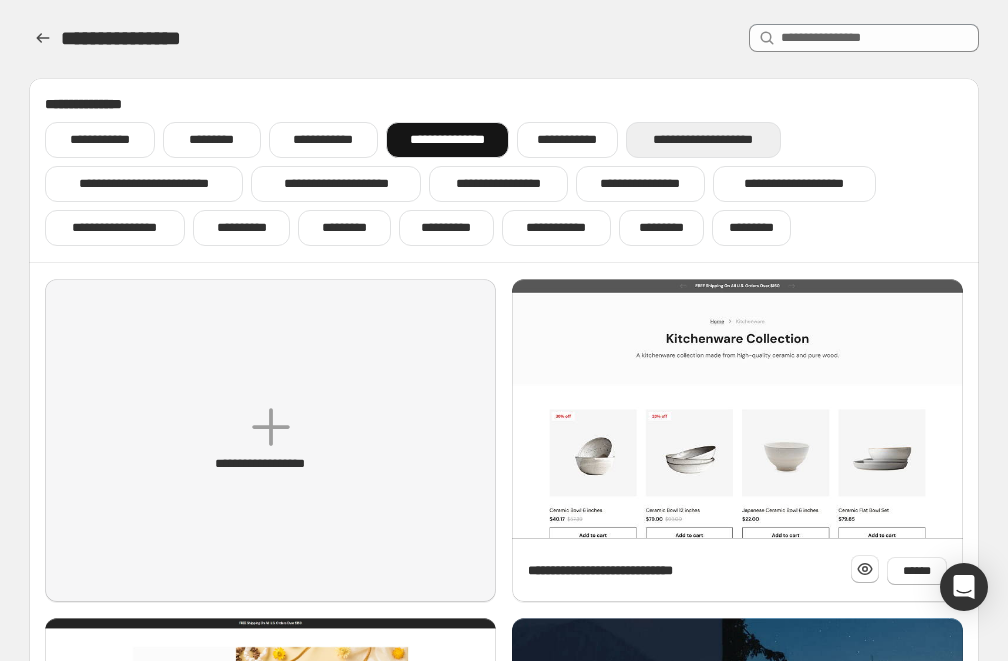 click on "**********" at bounding box center [704, 140] 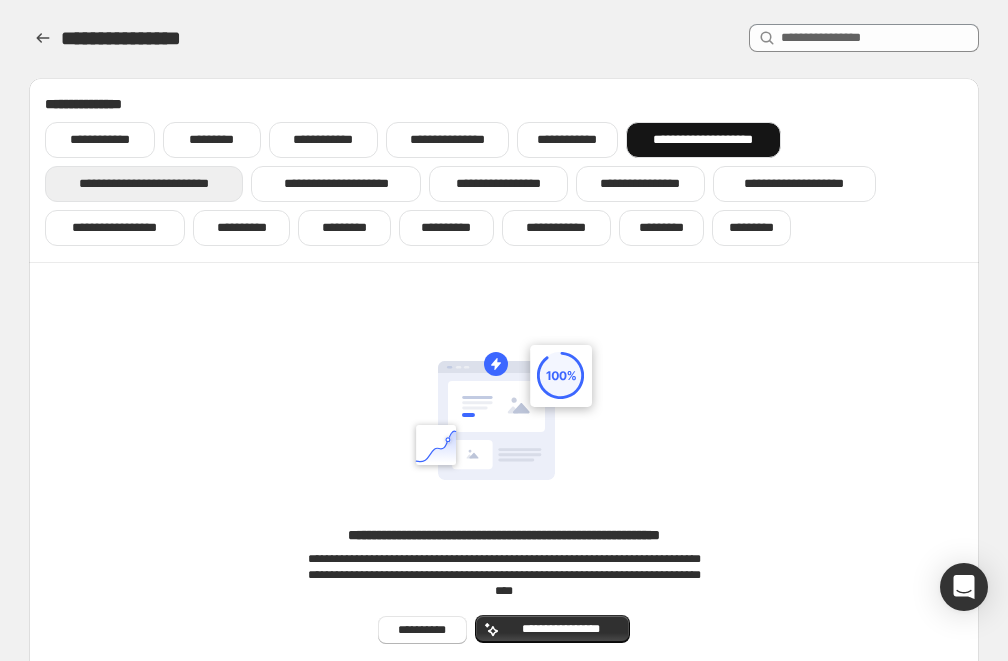 scroll, scrollTop: 0, scrollLeft: 0, axis: both 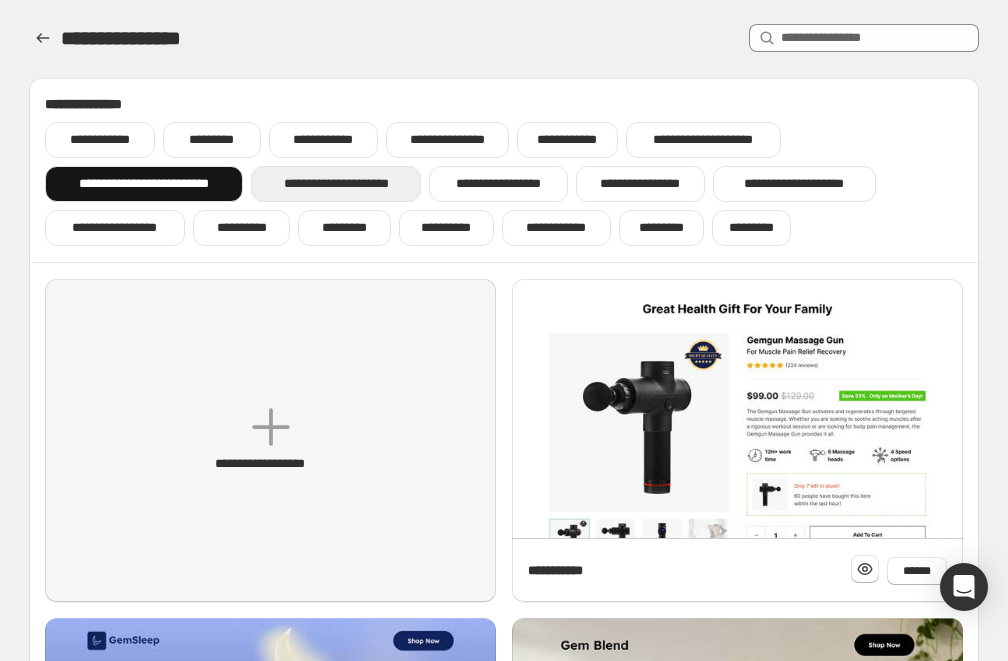 click on "**********" at bounding box center (336, 184) 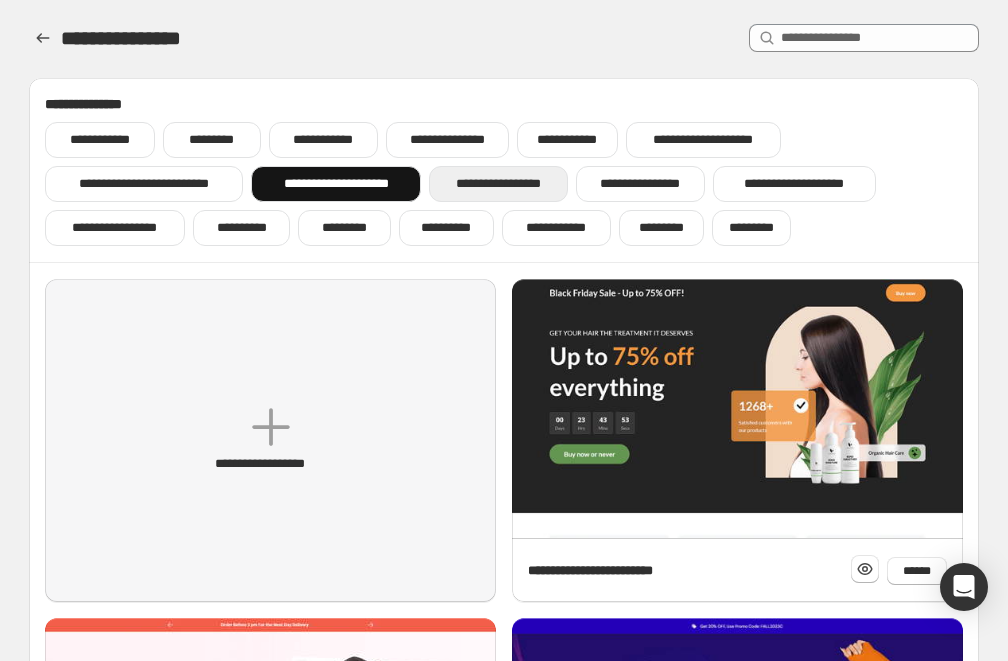 click on "**********" at bounding box center [498, 184] 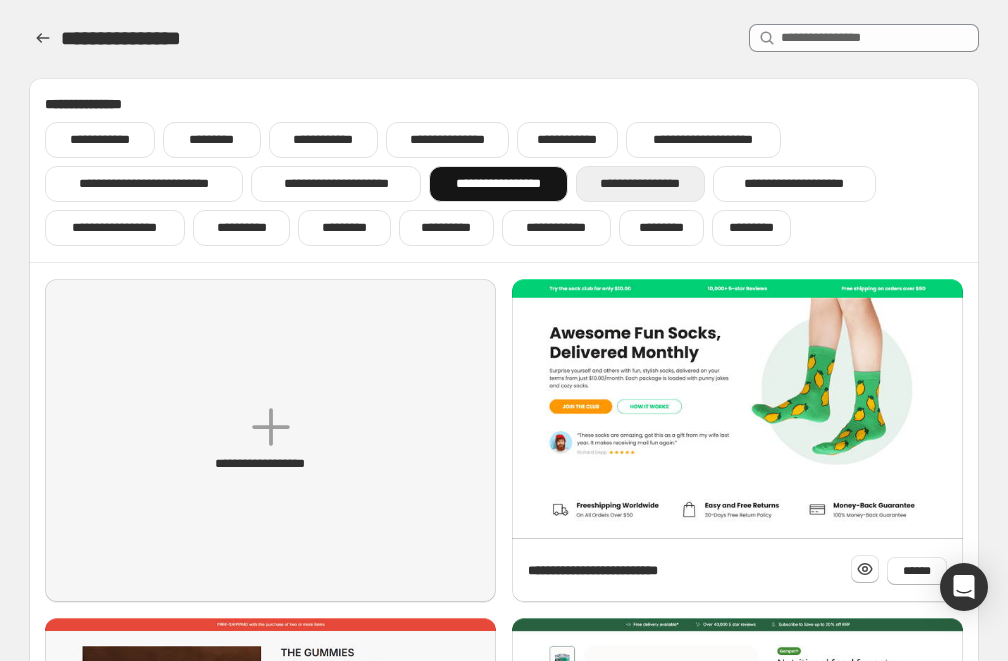 scroll, scrollTop: 0, scrollLeft: 0, axis: both 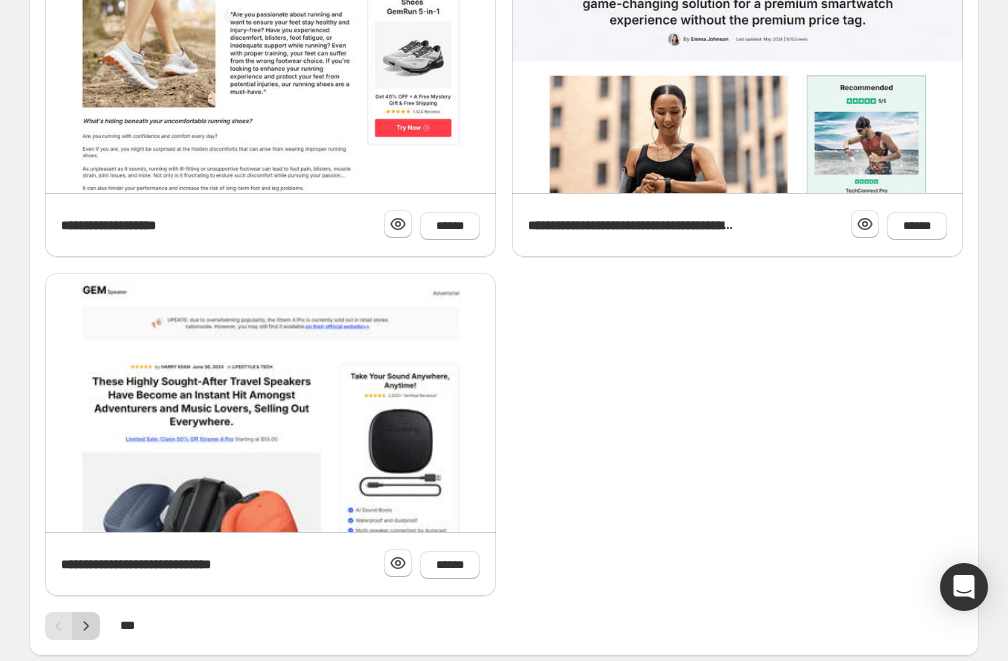 click 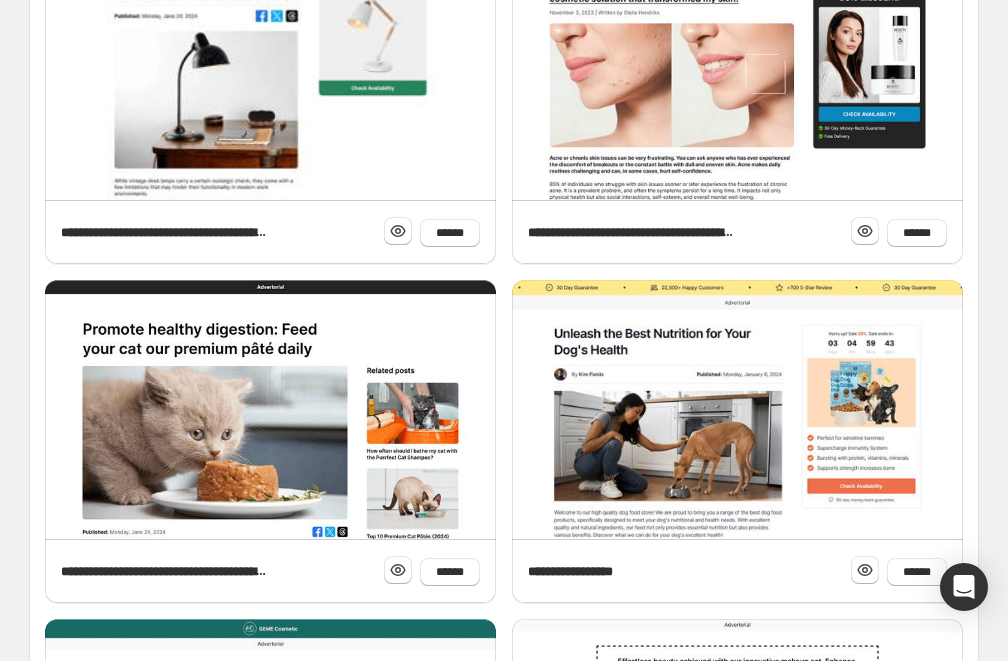 scroll, scrollTop: 594, scrollLeft: 0, axis: vertical 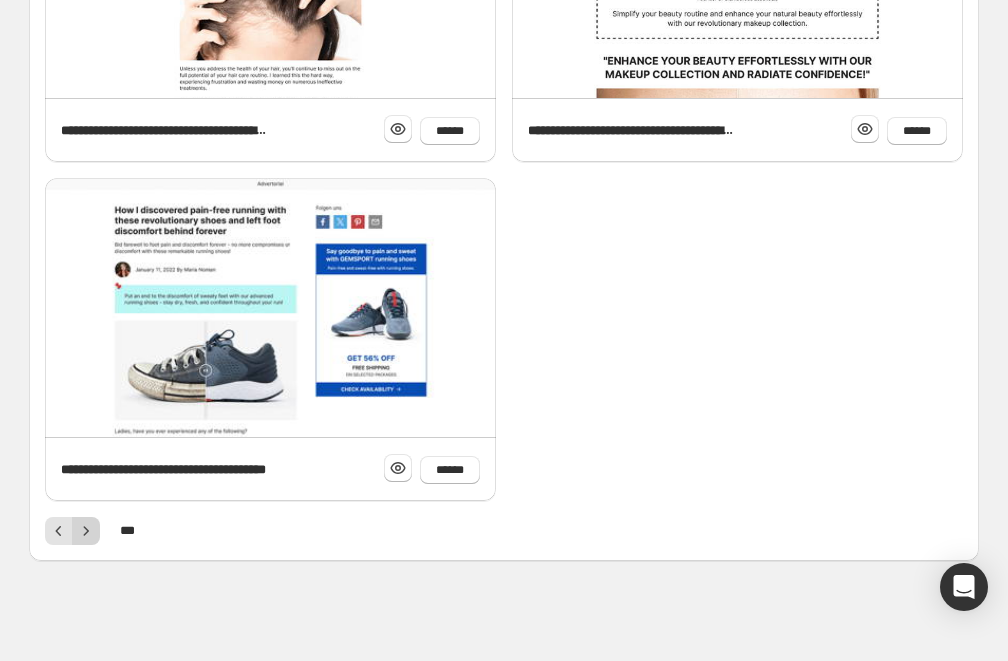 click 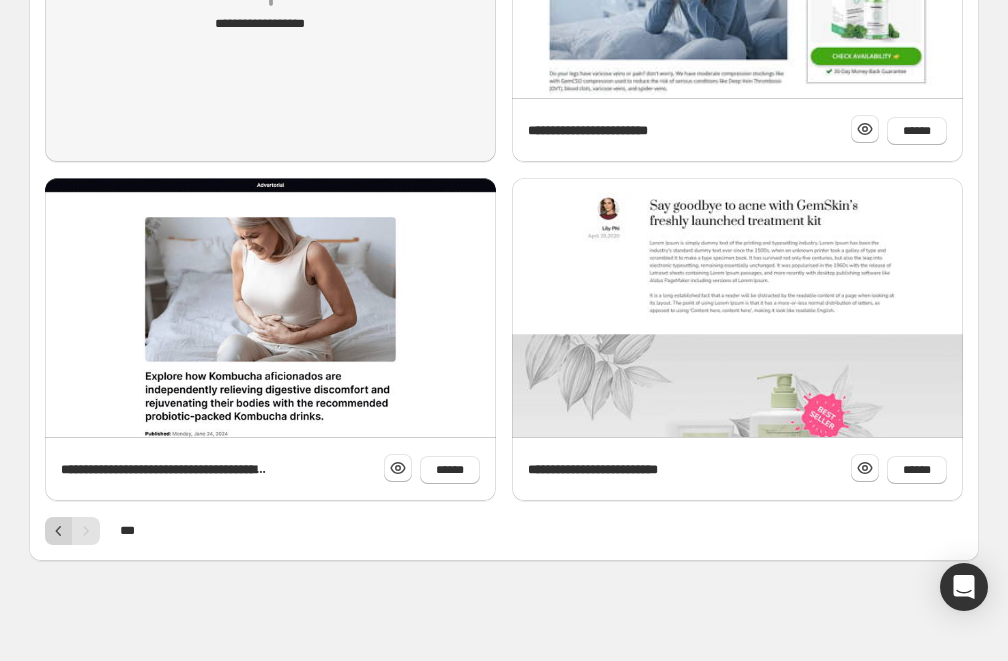 click at bounding box center [59, 531] 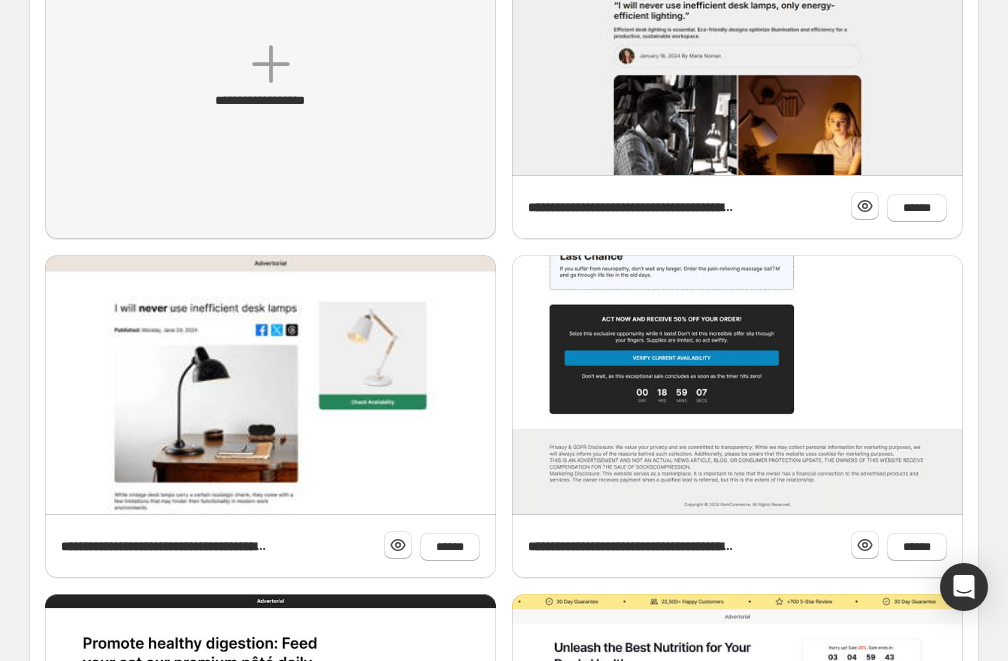 scroll, scrollTop: 726, scrollLeft: 0, axis: vertical 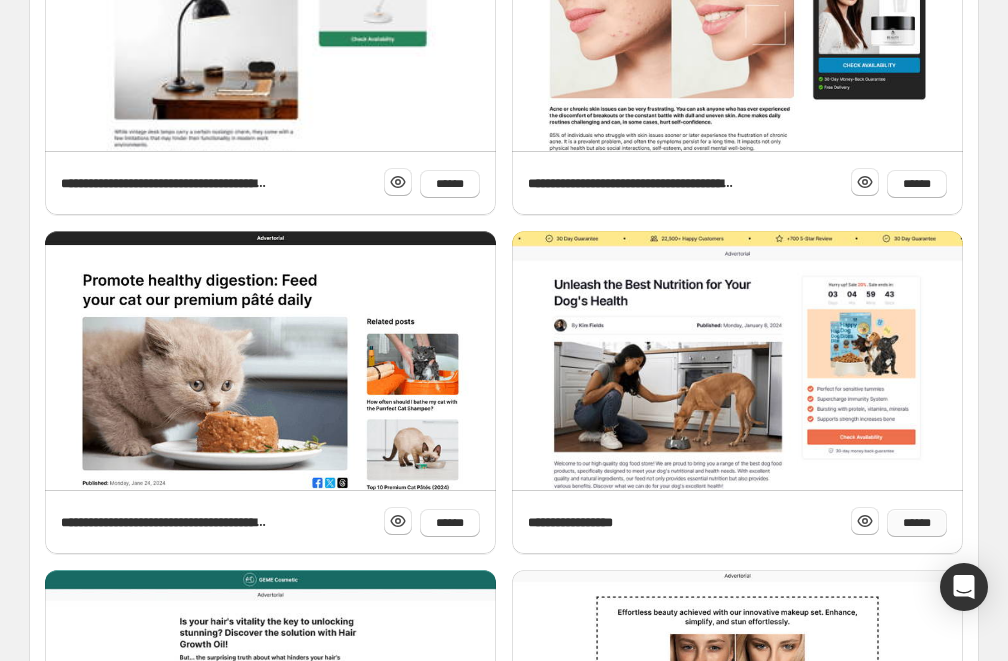 click on "******" at bounding box center (917, 523) 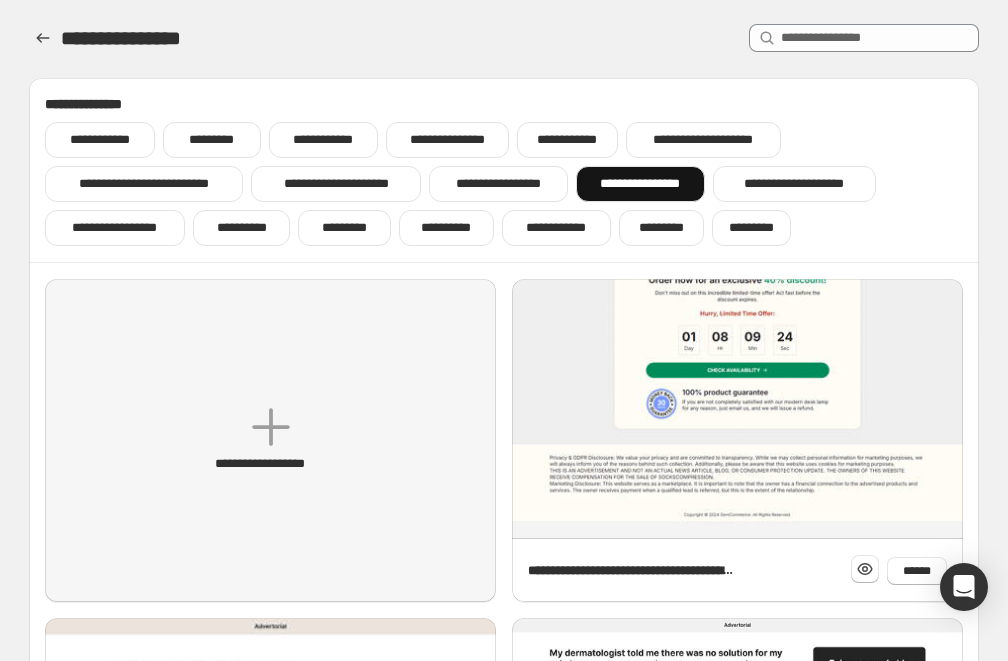 scroll, scrollTop: 0, scrollLeft: 0, axis: both 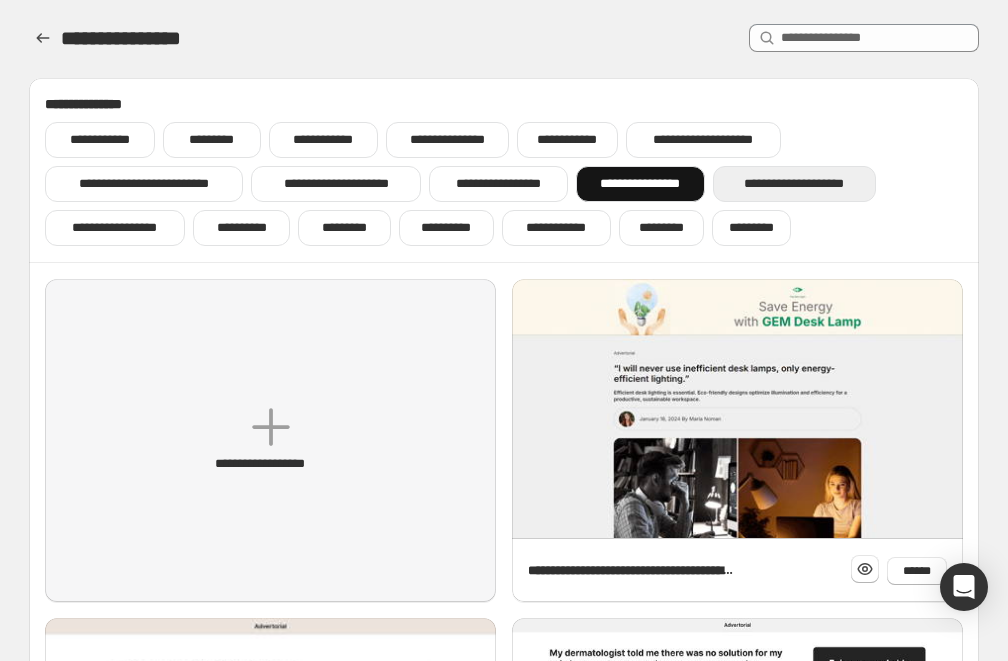 click on "**********" at bounding box center [794, 184] 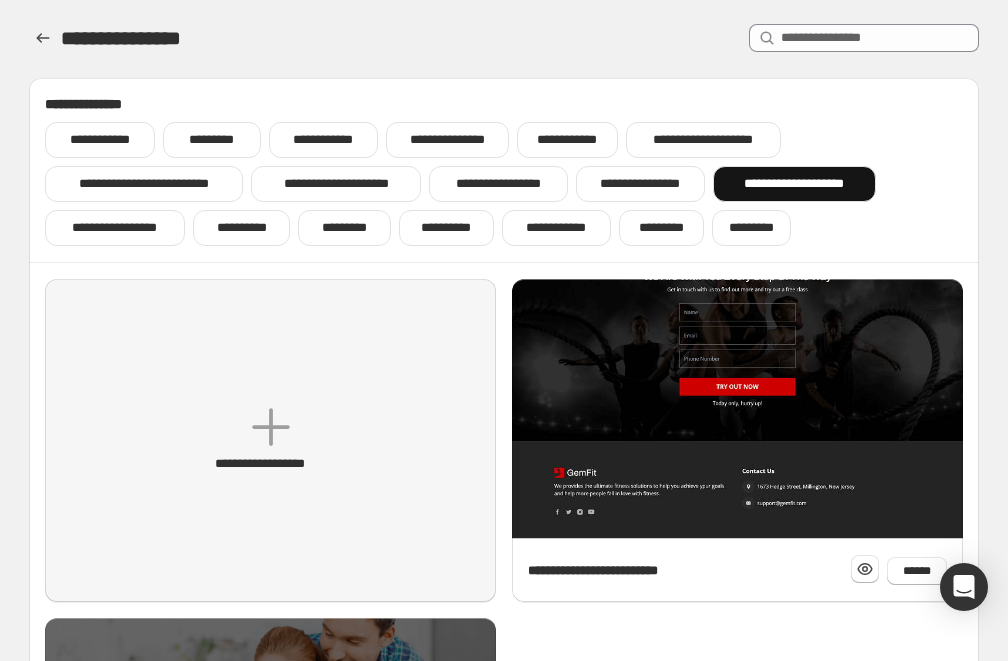 scroll, scrollTop: 0, scrollLeft: 0, axis: both 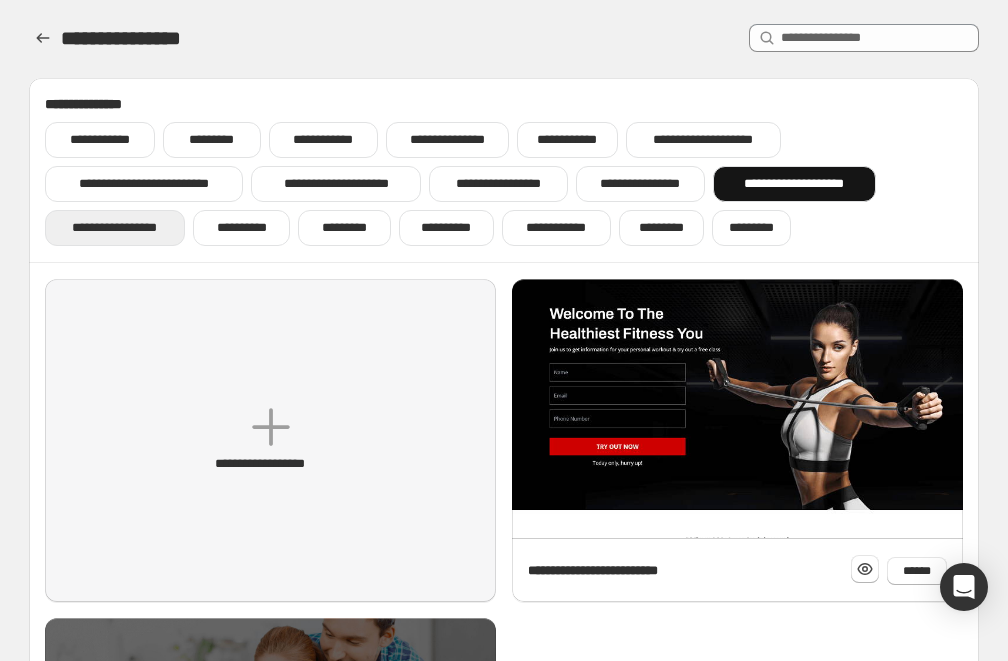 click on "**********" at bounding box center [115, 228] 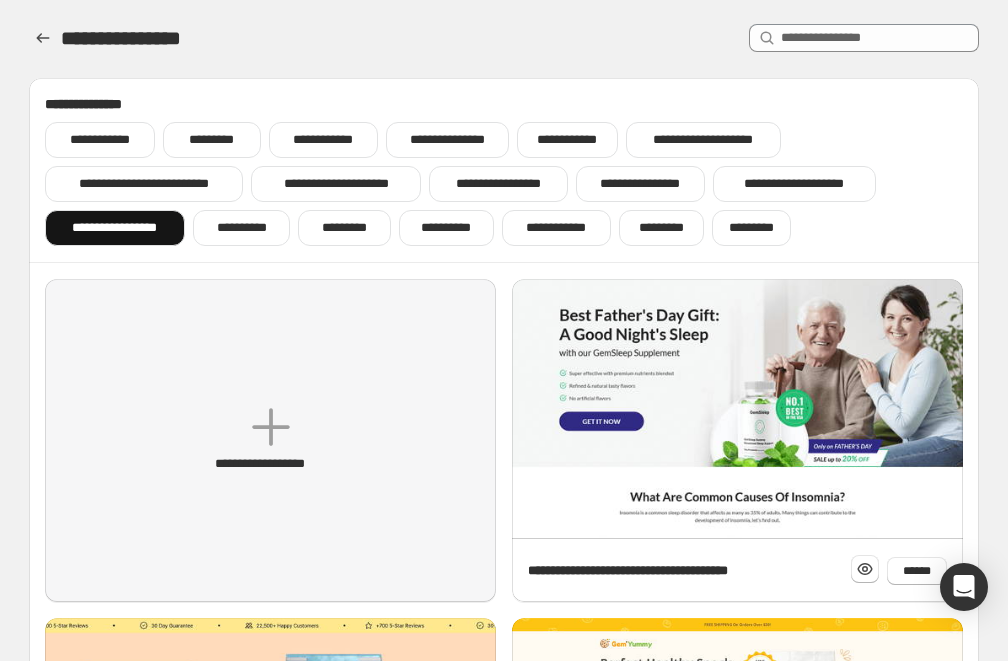 scroll, scrollTop: 0, scrollLeft: 0, axis: both 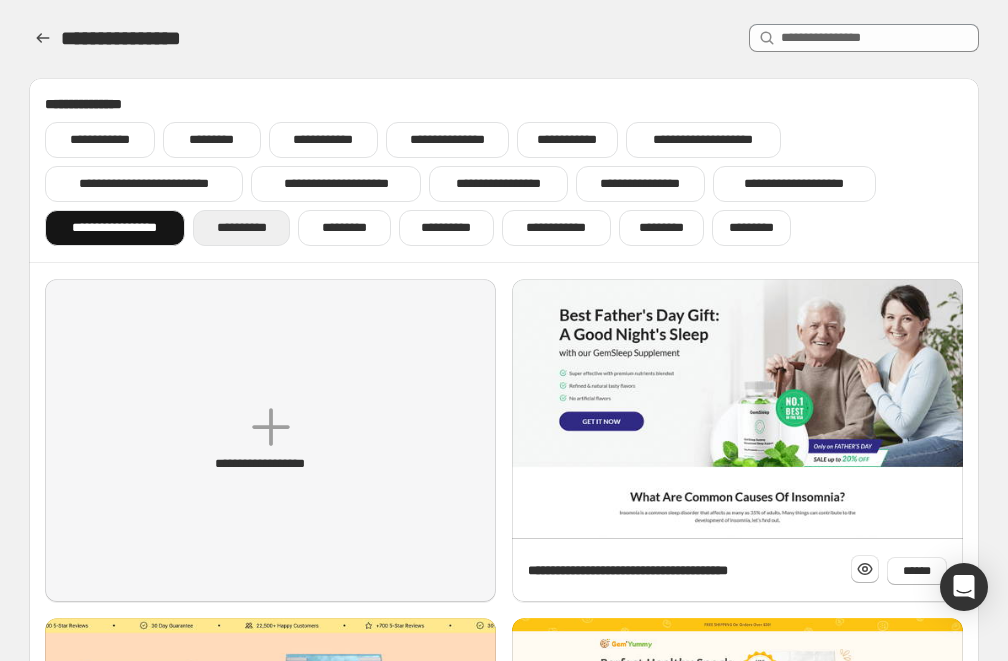 click on "**********" at bounding box center [242, 228] 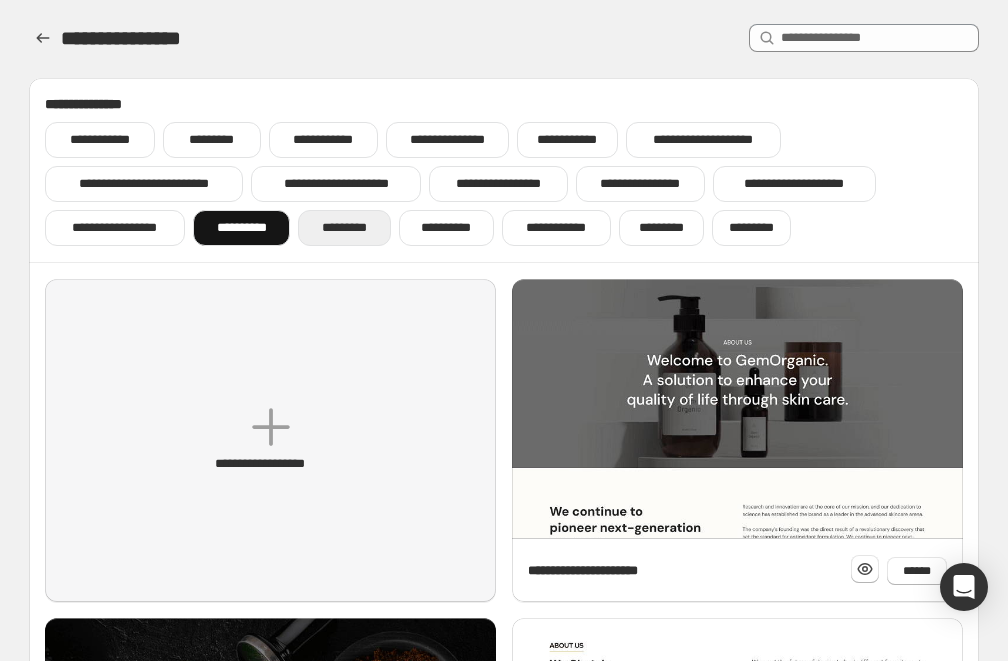 click on "*********" at bounding box center (344, 228) 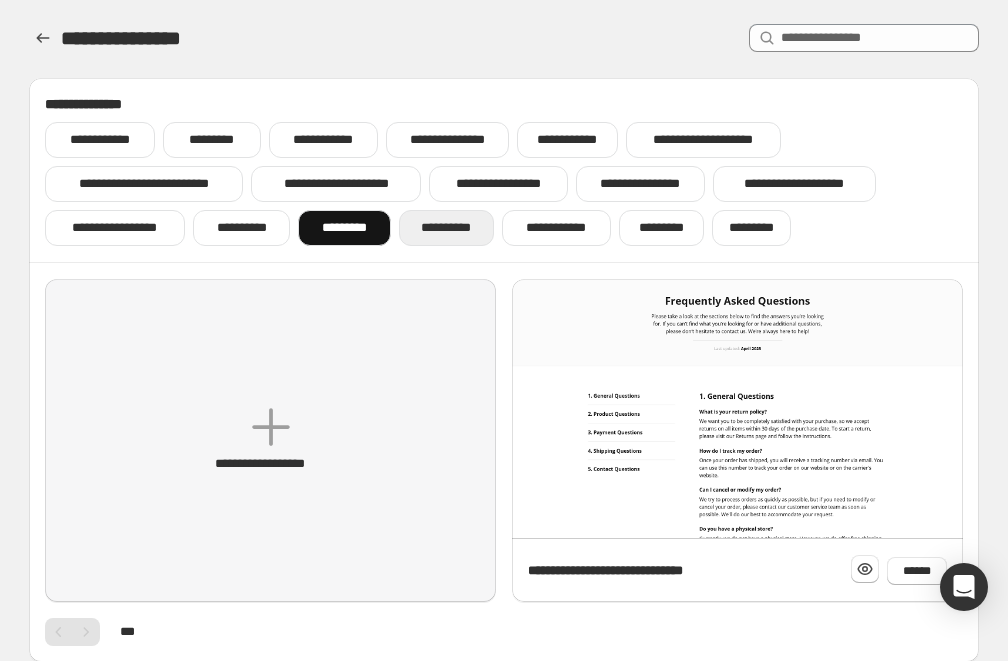 click on "**********" at bounding box center [446, 228] 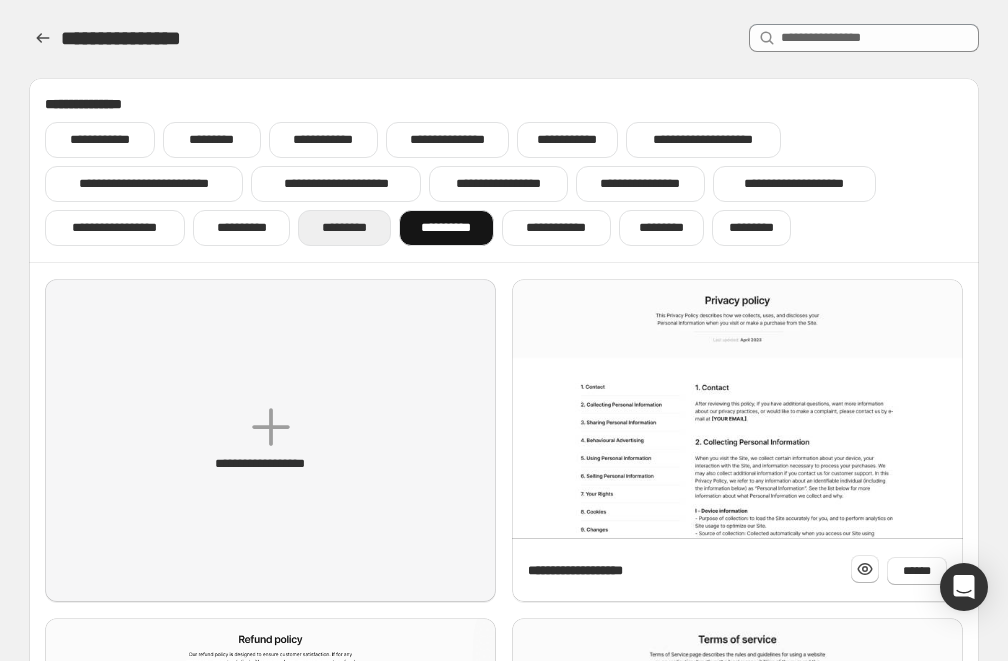 click on "*********" at bounding box center [344, 228] 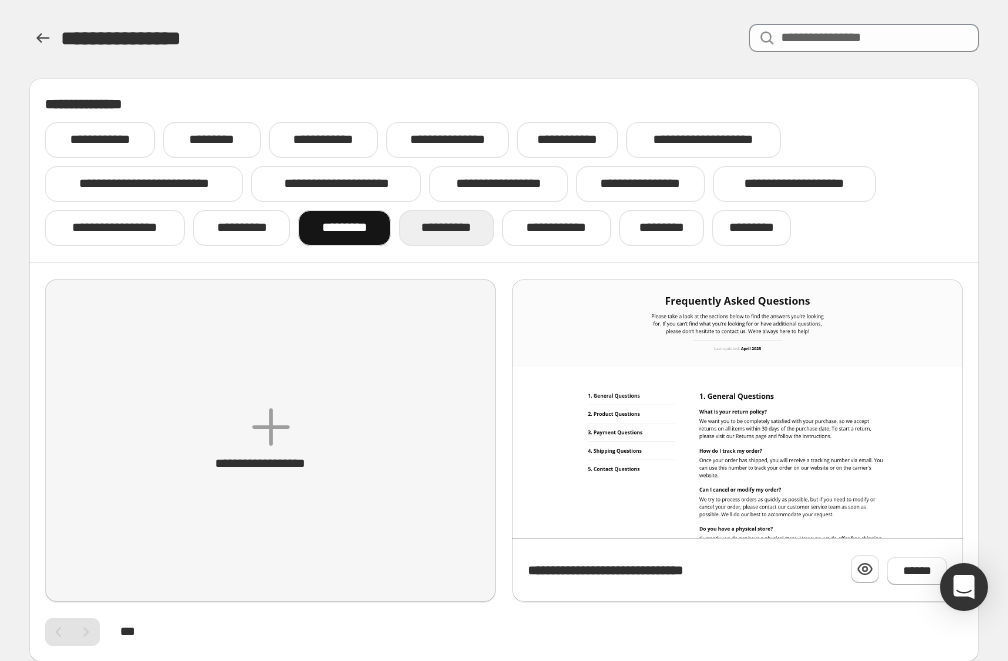 click on "**********" at bounding box center (446, 228) 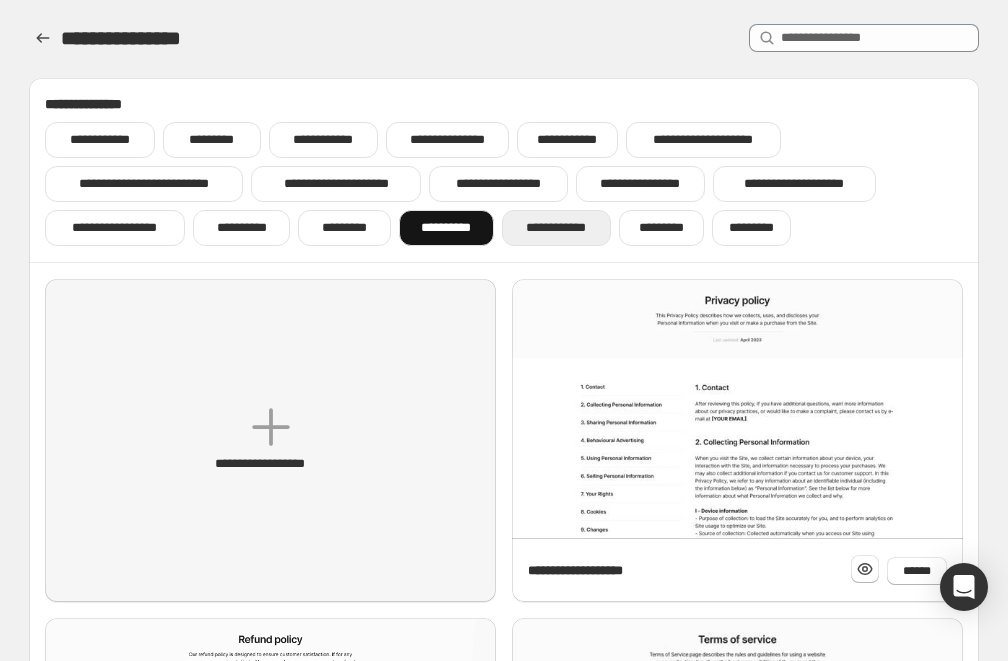 click on "**********" at bounding box center [556, 228] 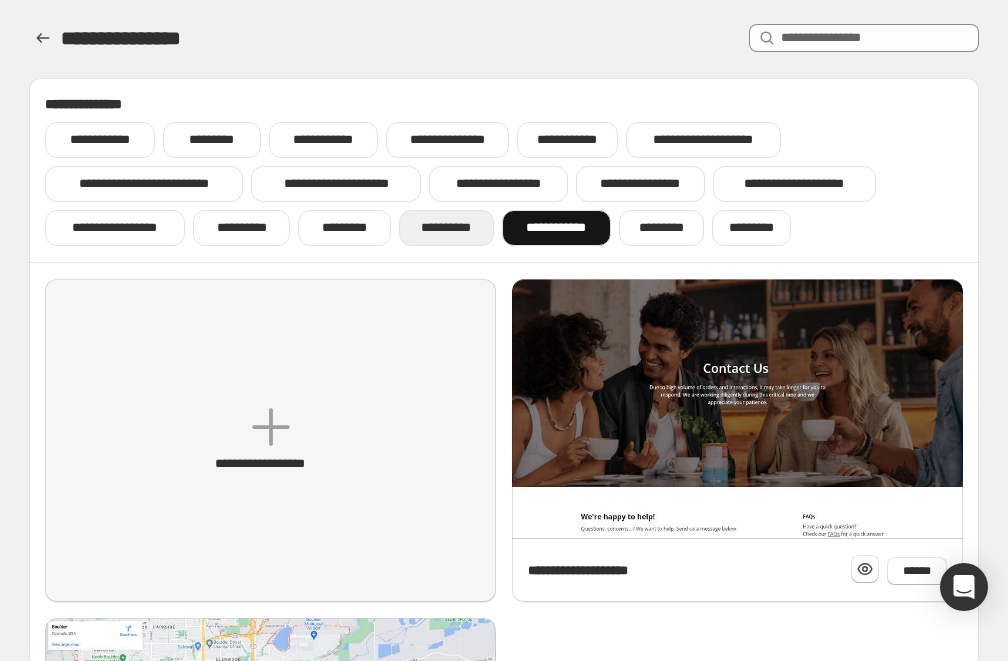 click on "**********" at bounding box center [446, 228] 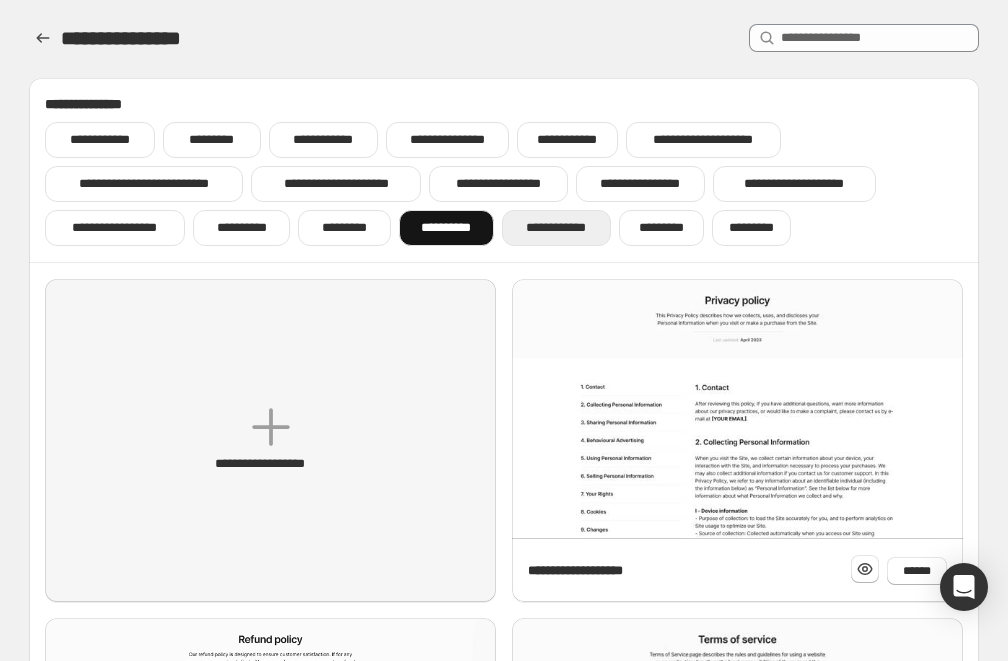 scroll, scrollTop: 0, scrollLeft: 0, axis: both 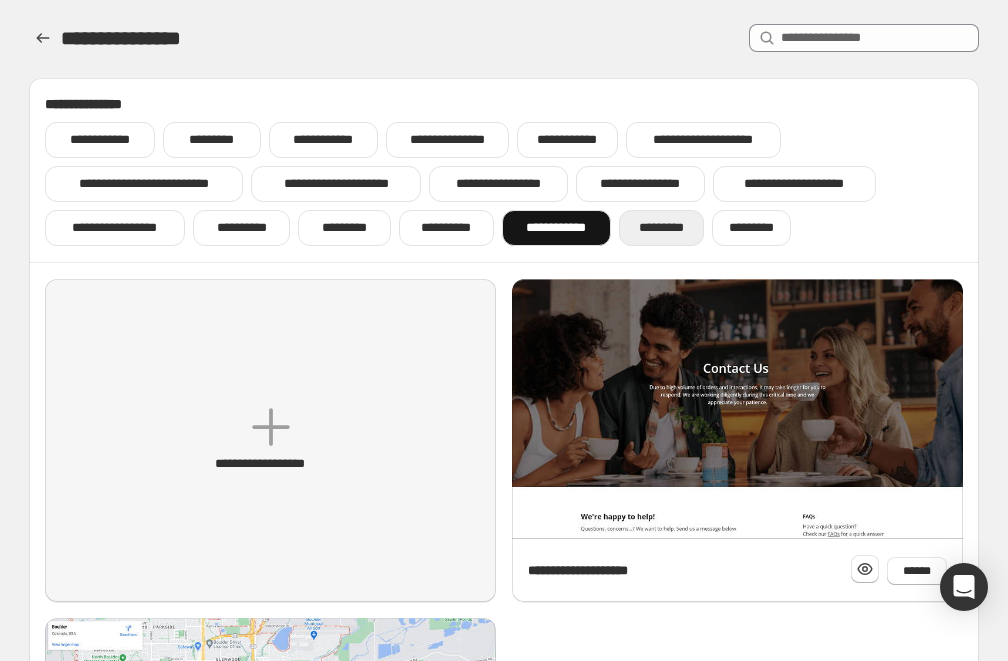 click on "*********" at bounding box center (661, 228) 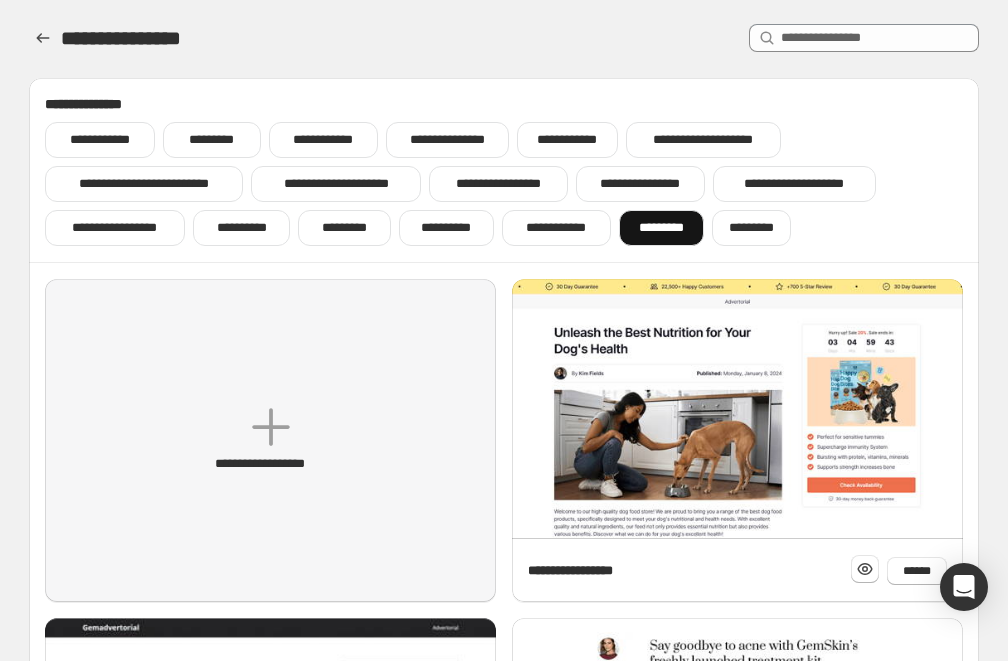 scroll, scrollTop: 0, scrollLeft: 0, axis: both 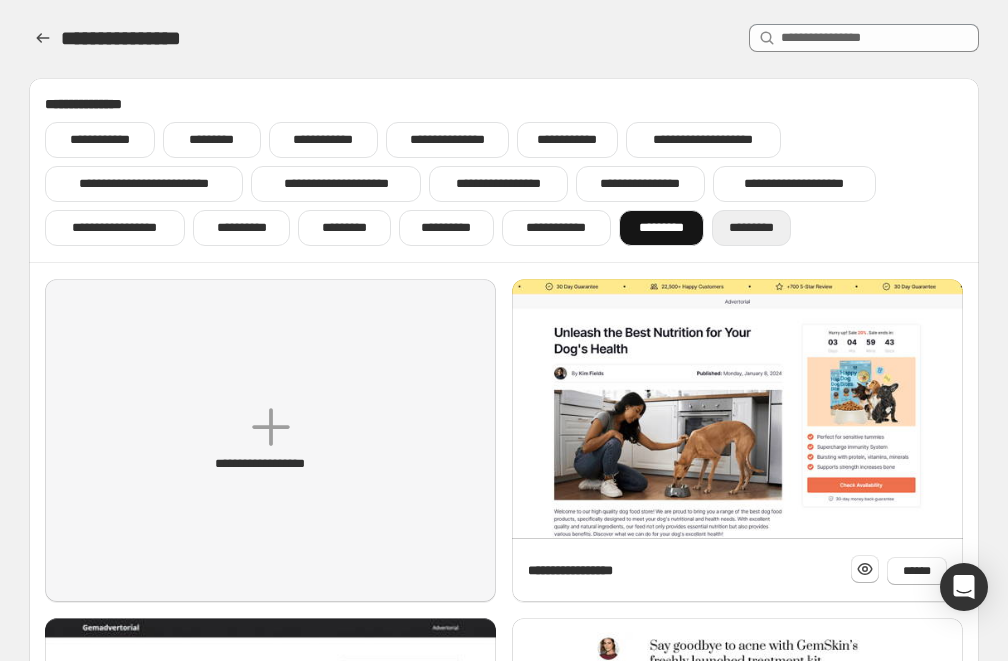 click on "*********" at bounding box center (751, 228) 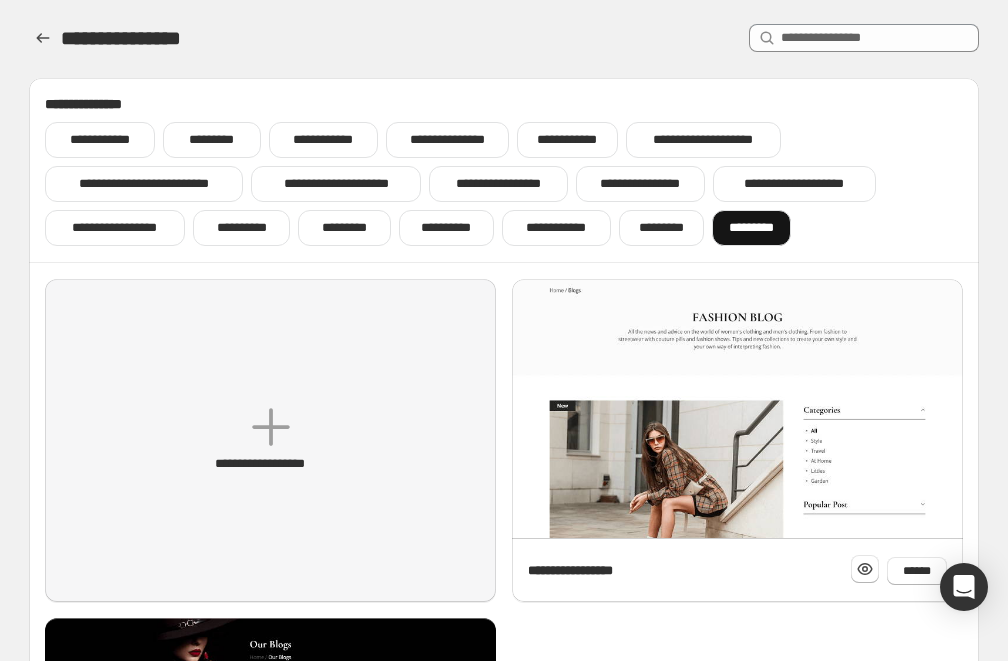 scroll, scrollTop: 0, scrollLeft: 0, axis: both 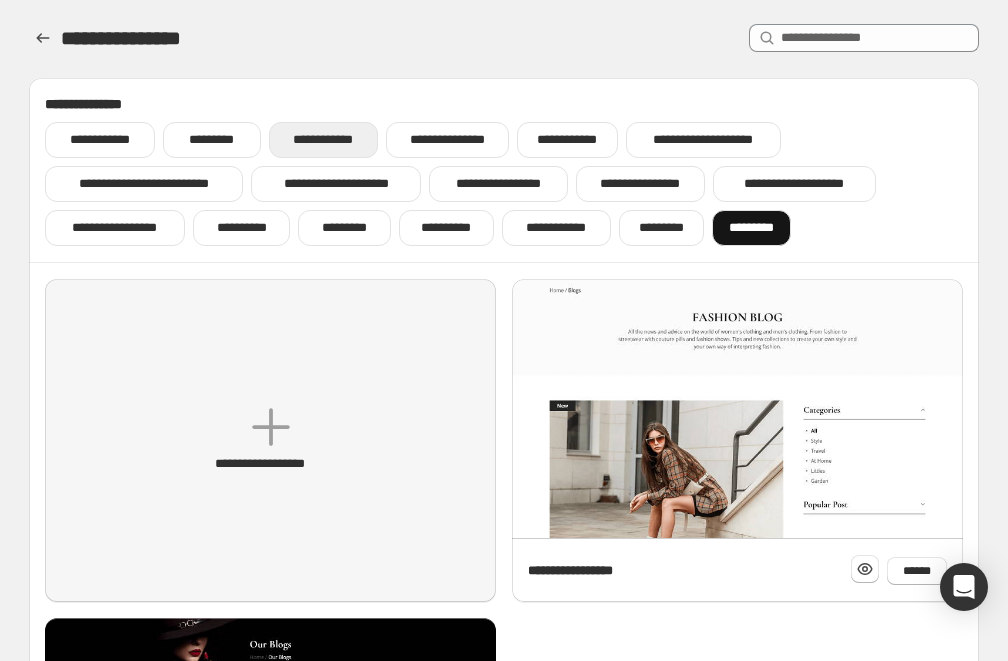 click on "**********" at bounding box center (323, 140) 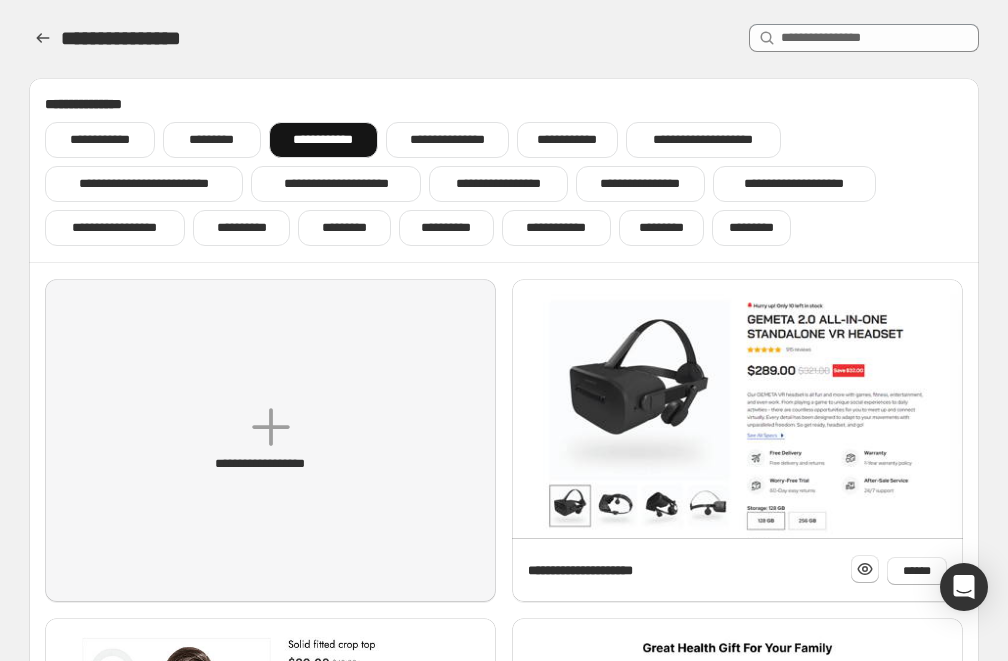scroll, scrollTop: 0, scrollLeft: 0, axis: both 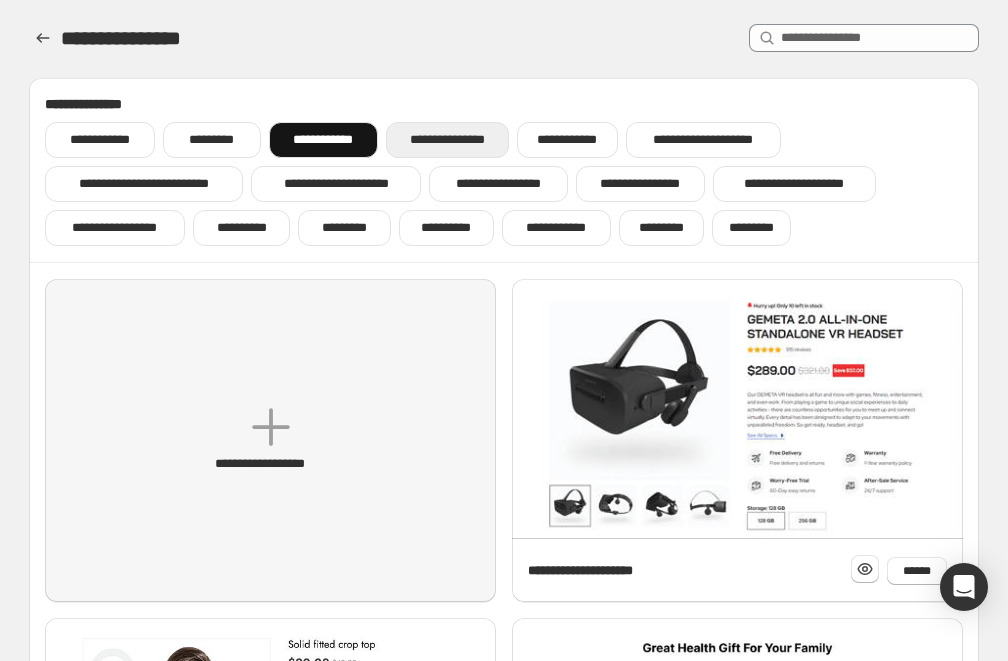 click on "**********" at bounding box center [447, 140] 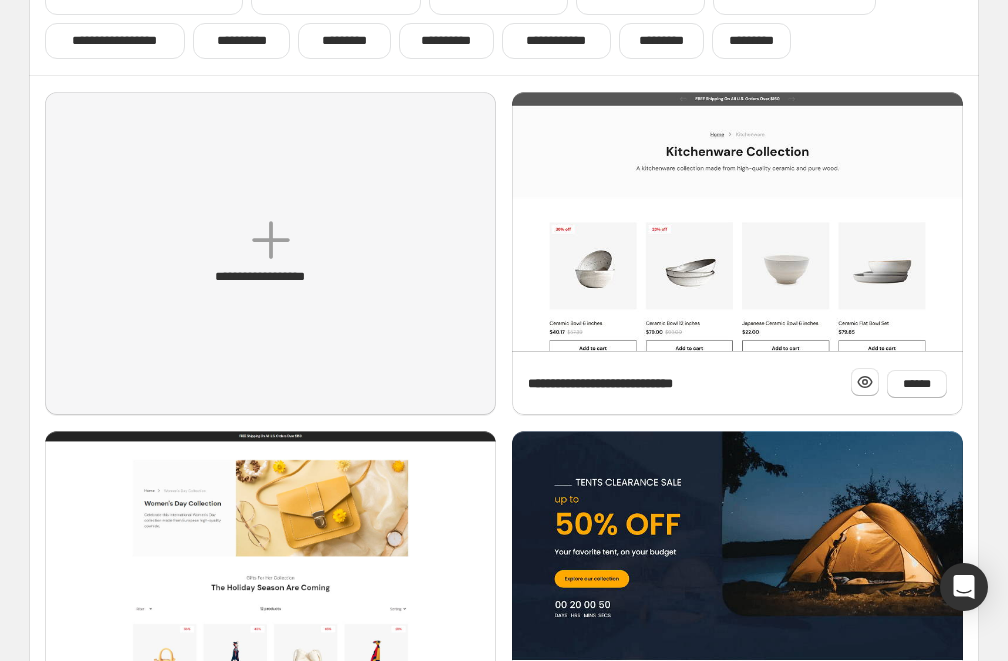 scroll, scrollTop: 27, scrollLeft: 0, axis: vertical 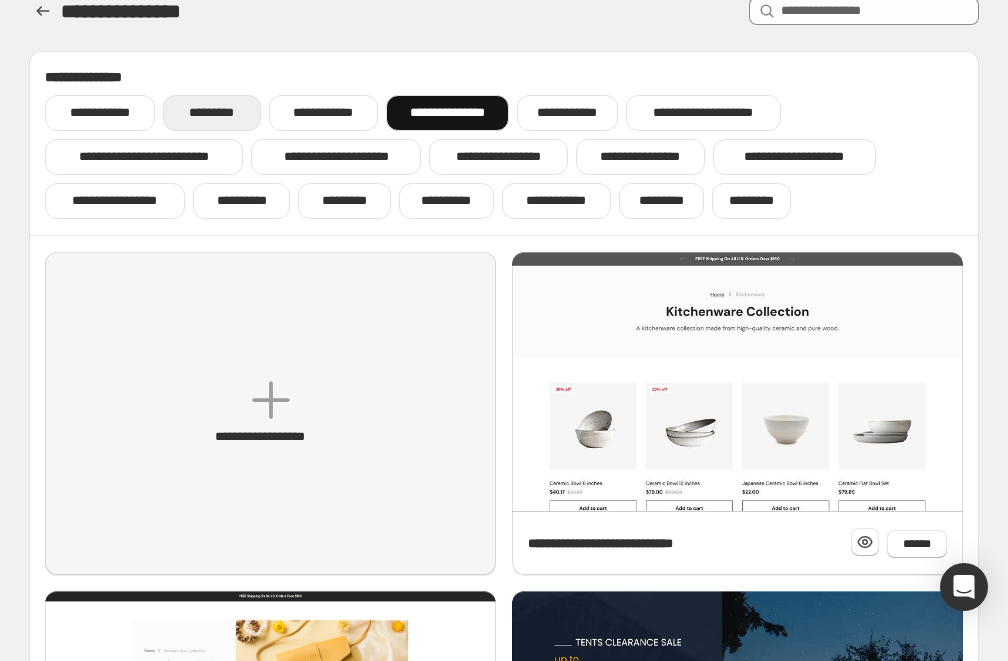 click on "*********" at bounding box center (211, 113) 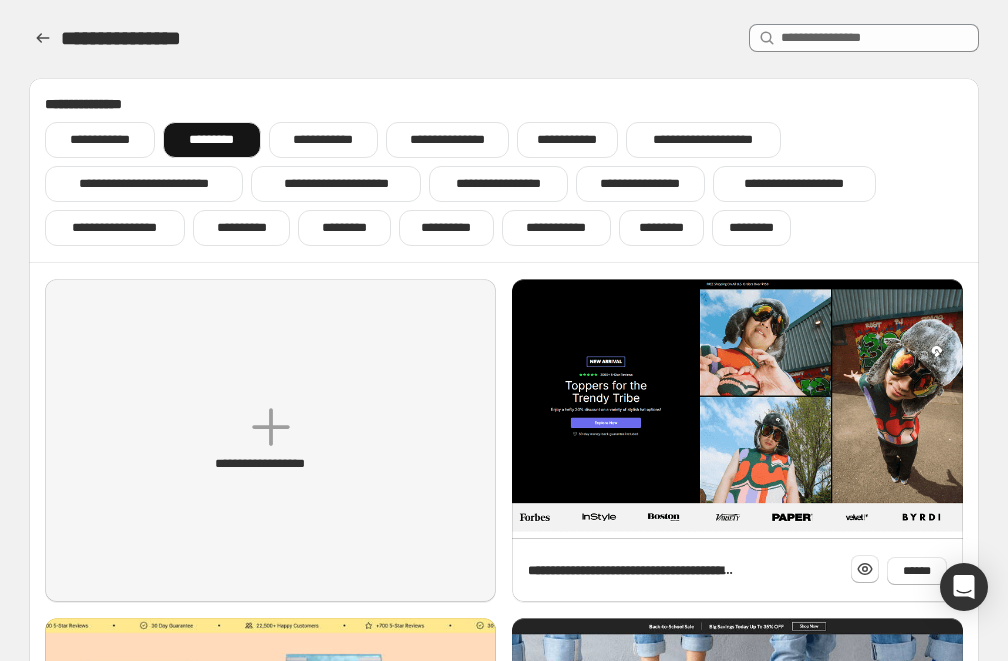 scroll, scrollTop: 0, scrollLeft: 0, axis: both 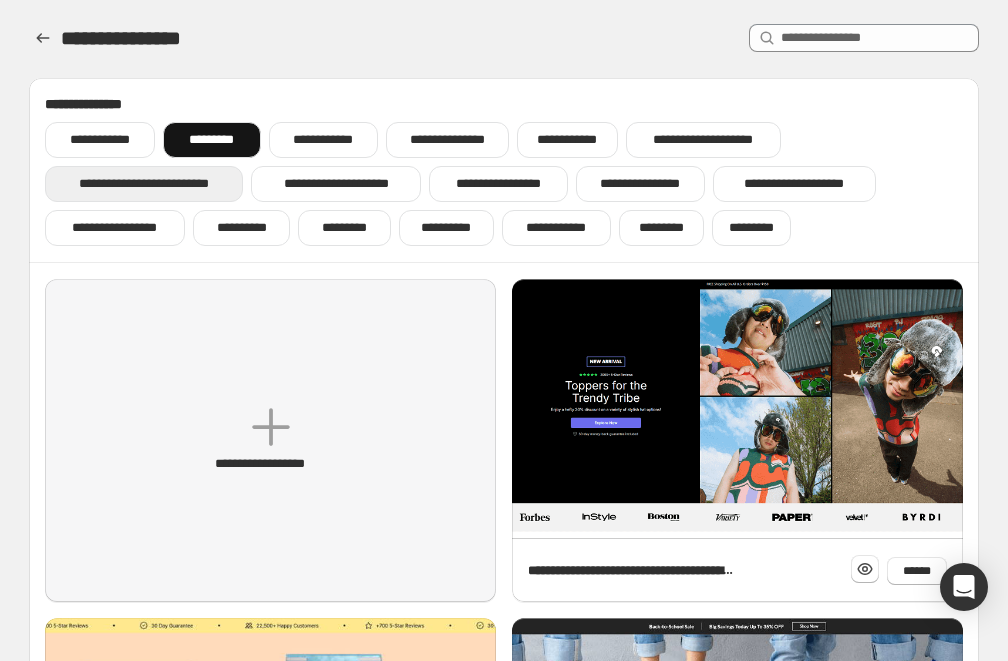 click on "**********" at bounding box center [144, 184] 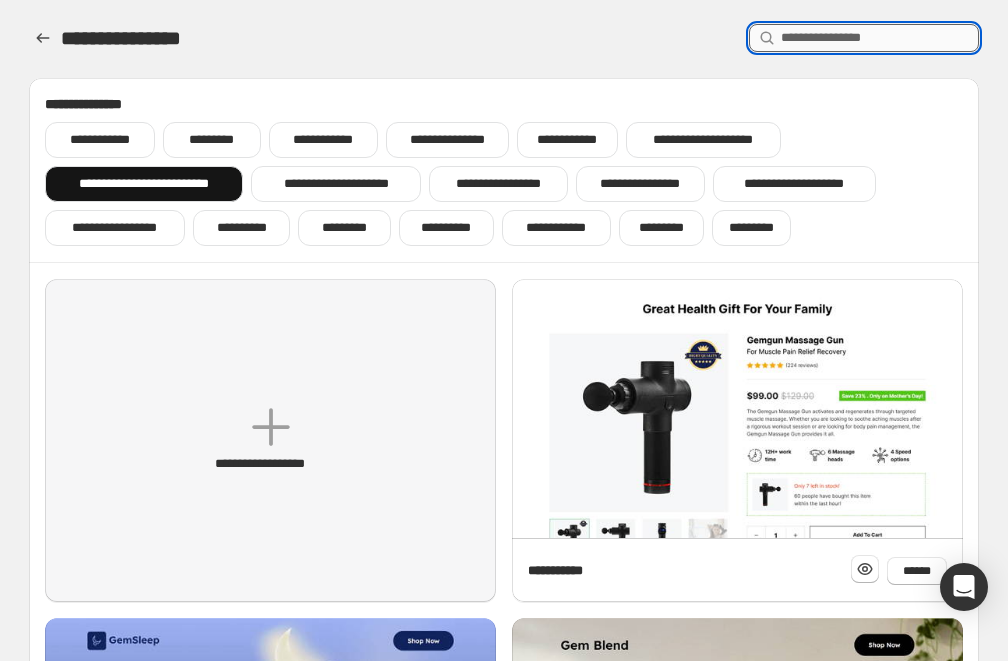 click at bounding box center [880, 38] 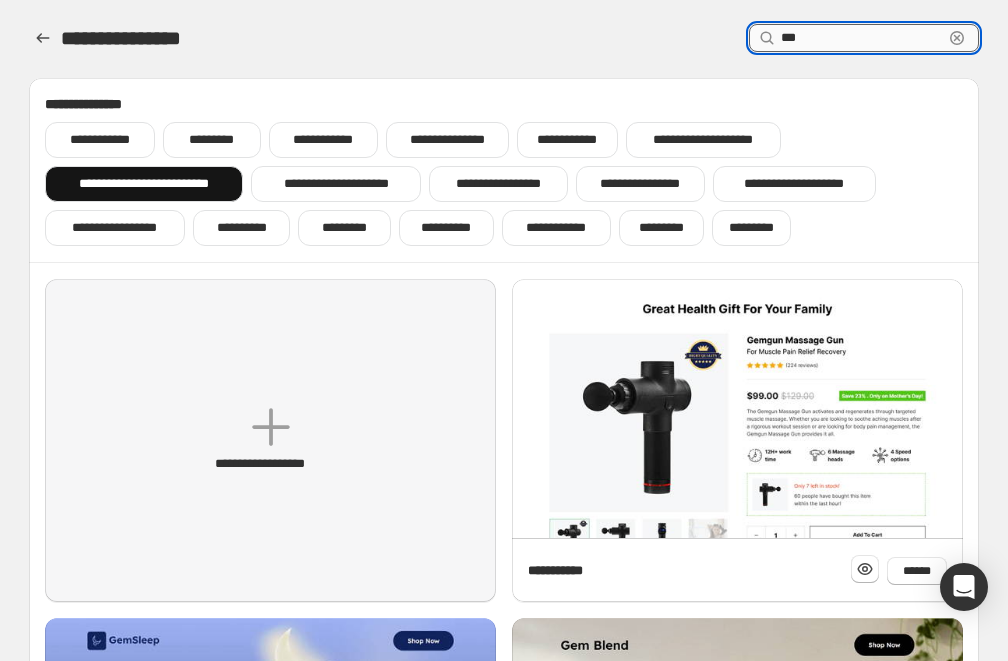 type on "***" 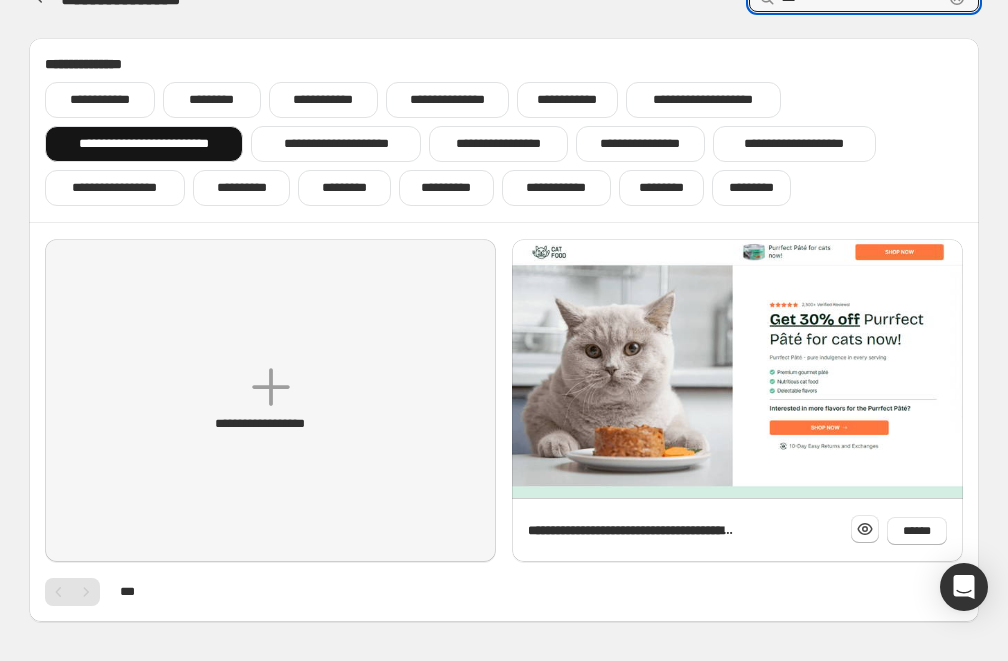 scroll, scrollTop: 24, scrollLeft: 0, axis: vertical 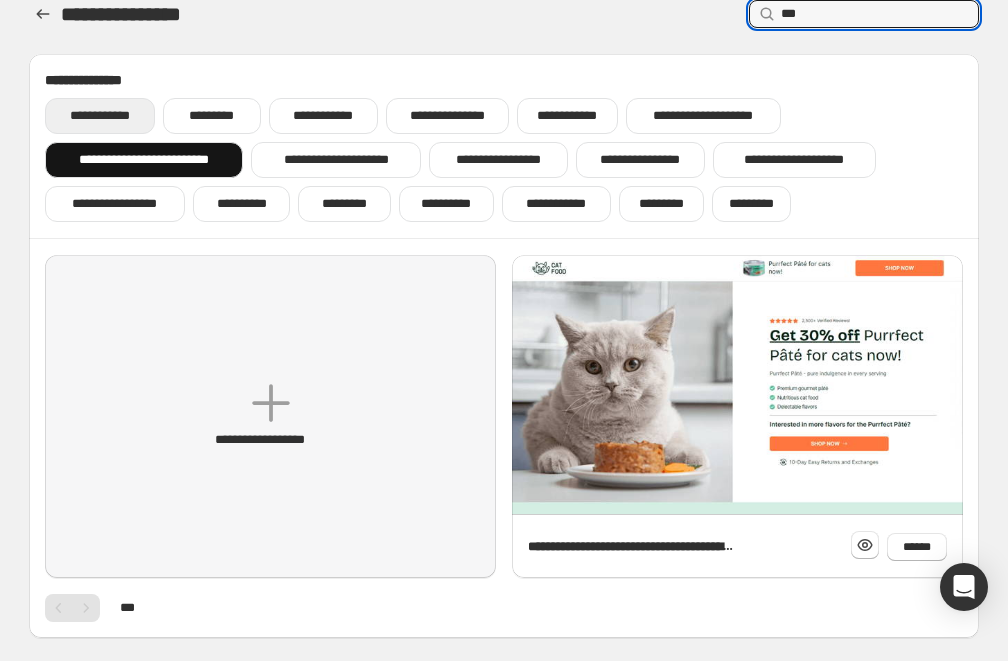 click on "**********" at bounding box center [100, 116] 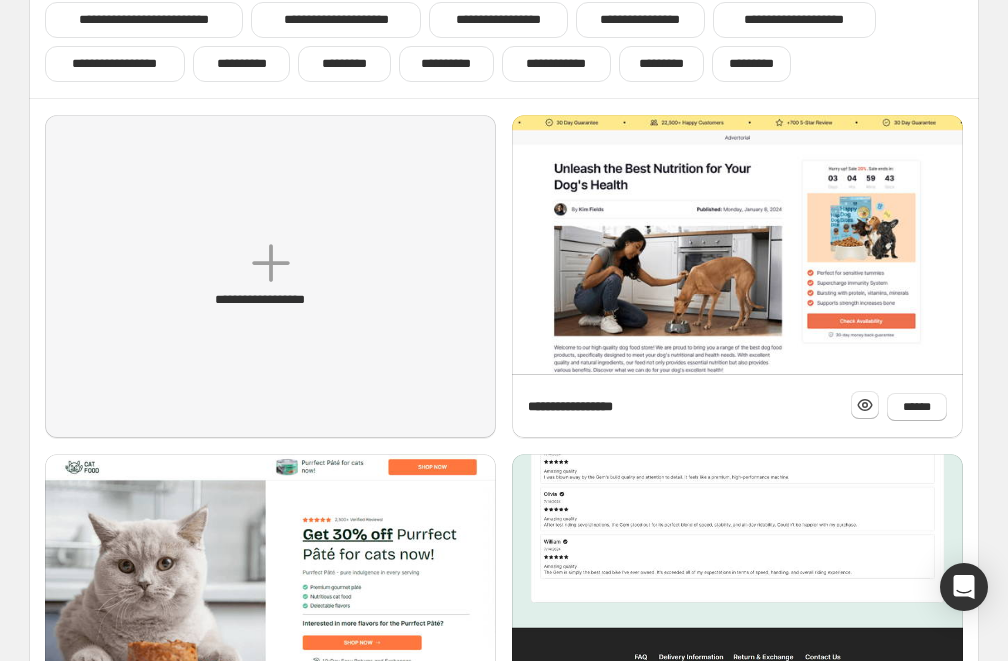 scroll, scrollTop: 0, scrollLeft: 0, axis: both 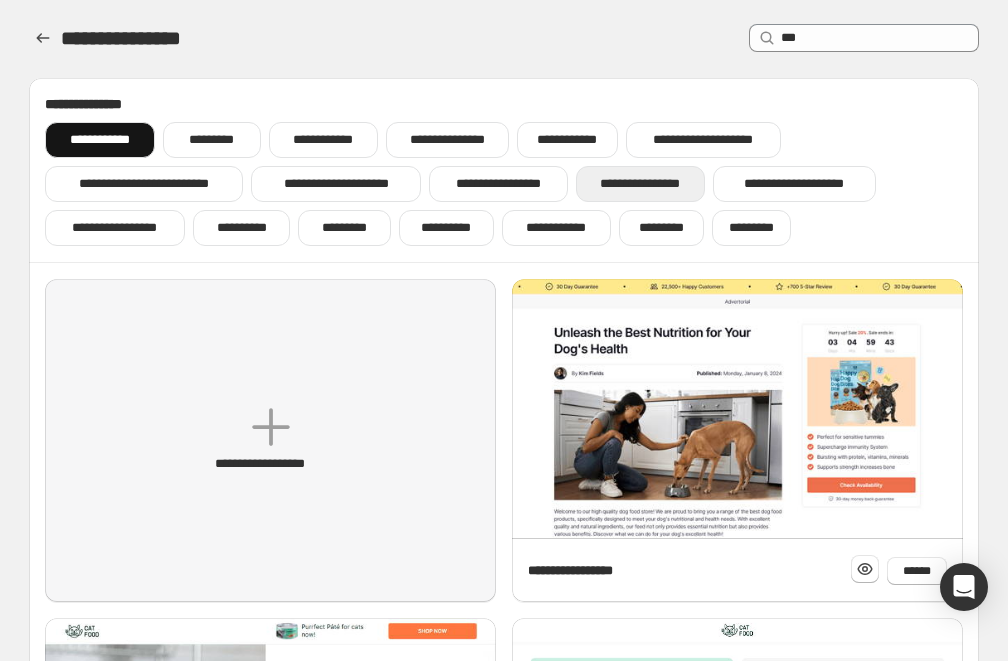 click on "**********" at bounding box center [640, 184] 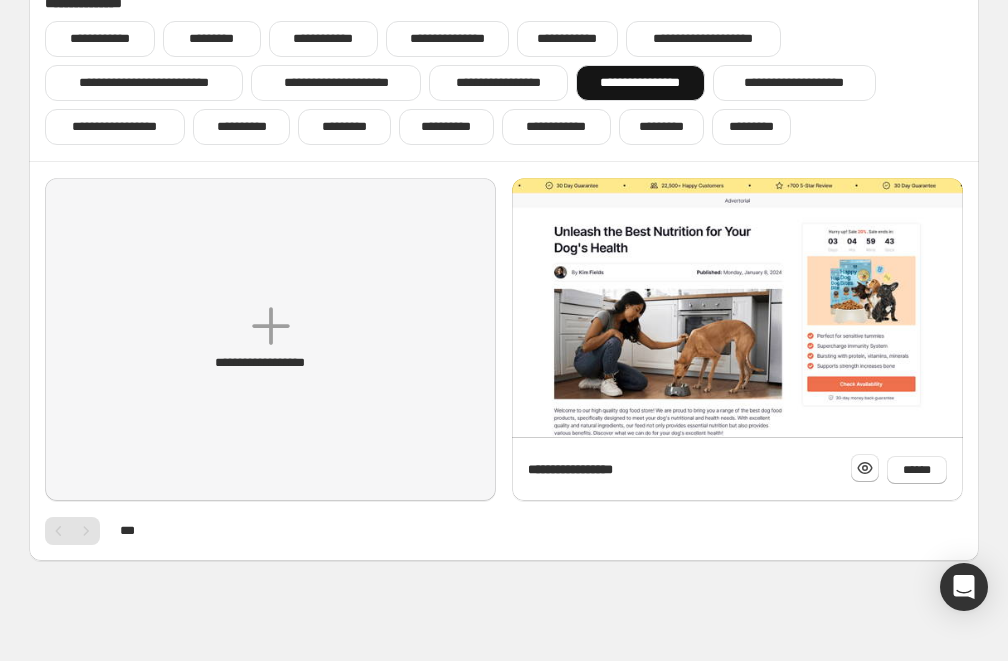 scroll, scrollTop: 101, scrollLeft: 0, axis: vertical 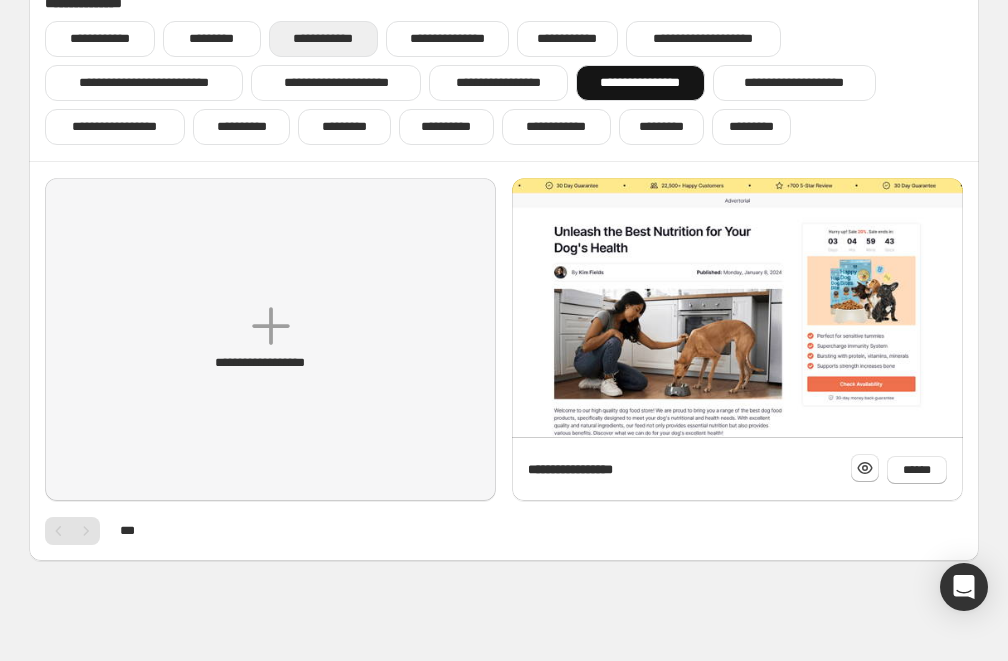 click on "**********" at bounding box center [323, 39] 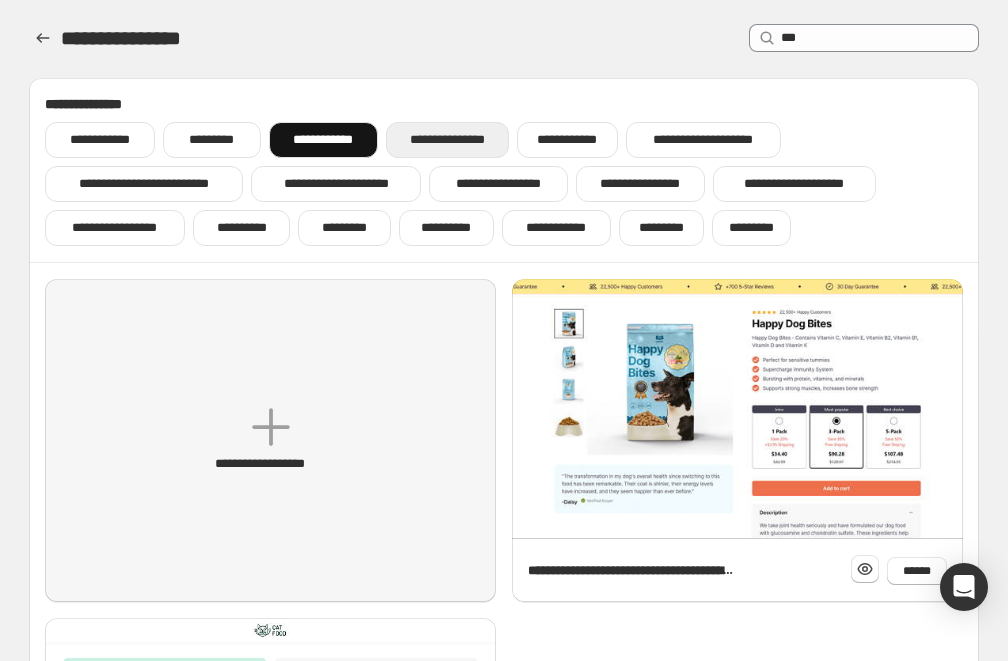 scroll, scrollTop: 0, scrollLeft: 0, axis: both 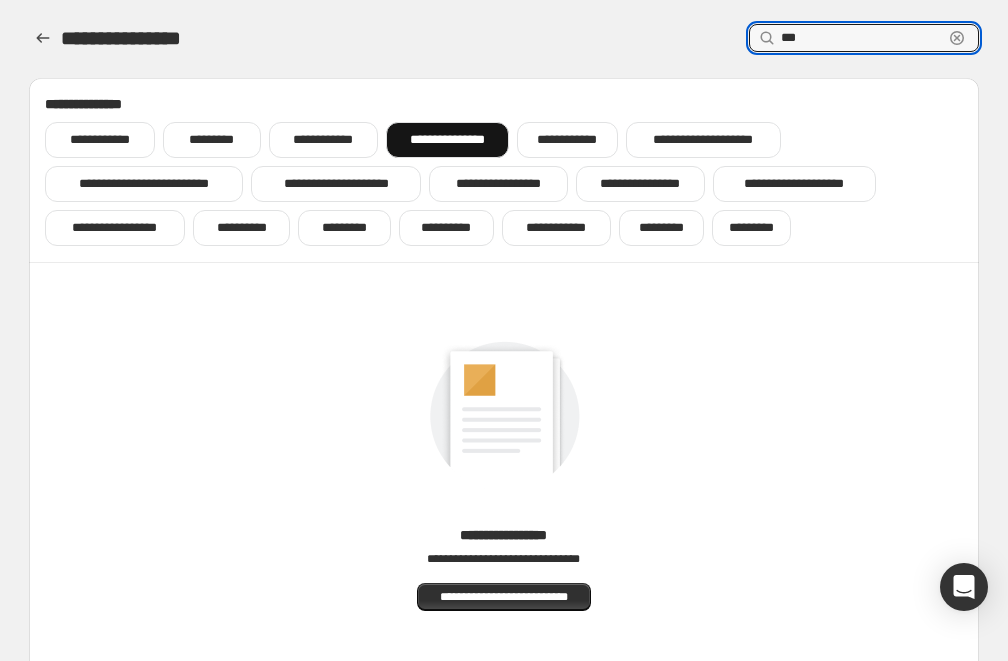 drag, startPoint x: 822, startPoint y: 28, endPoint x: 743, endPoint y: 28, distance: 79 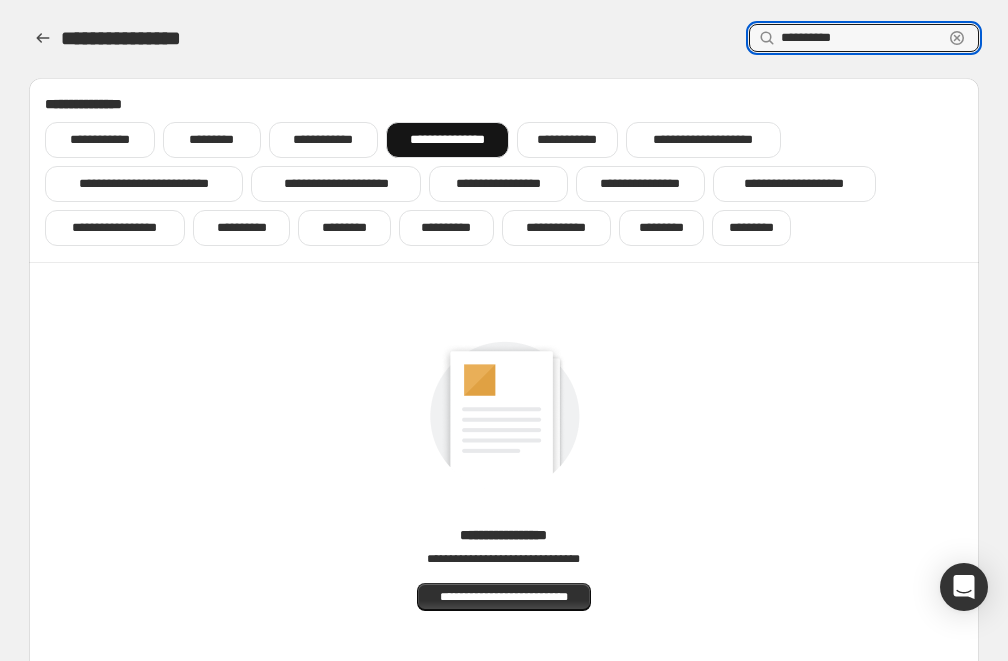 drag, startPoint x: 877, startPoint y: 38, endPoint x: 694, endPoint y: 10, distance: 185.12968 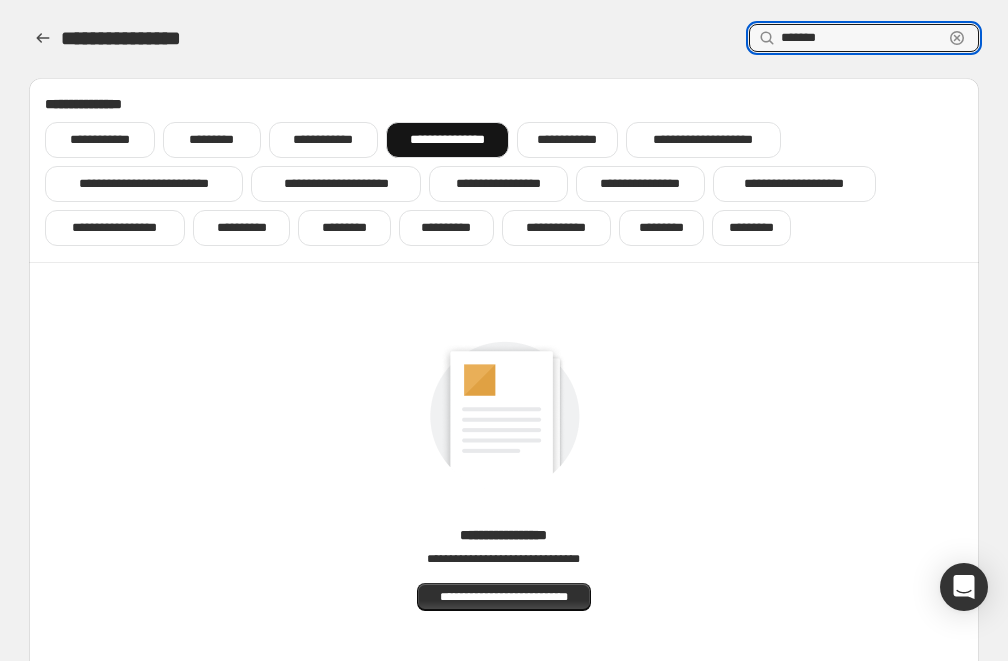 type on "*******" 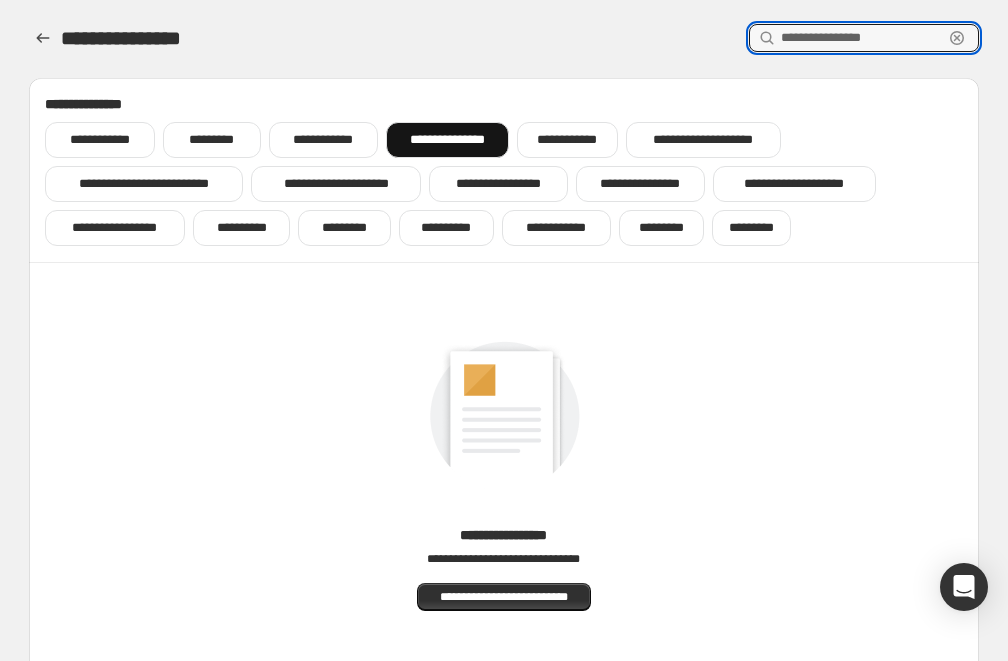 type 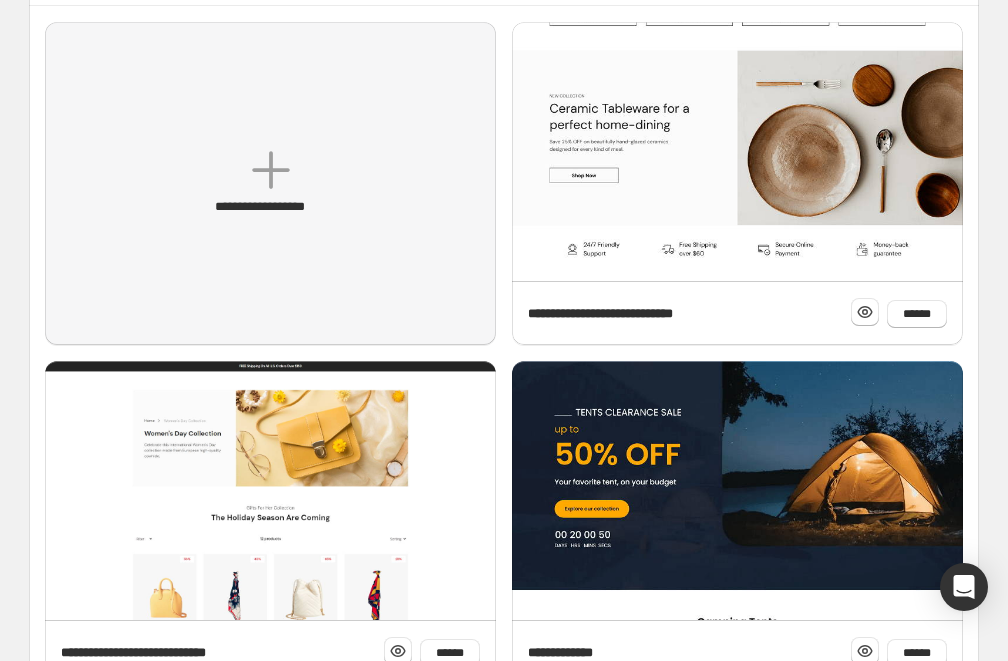 scroll, scrollTop: 322, scrollLeft: 0, axis: vertical 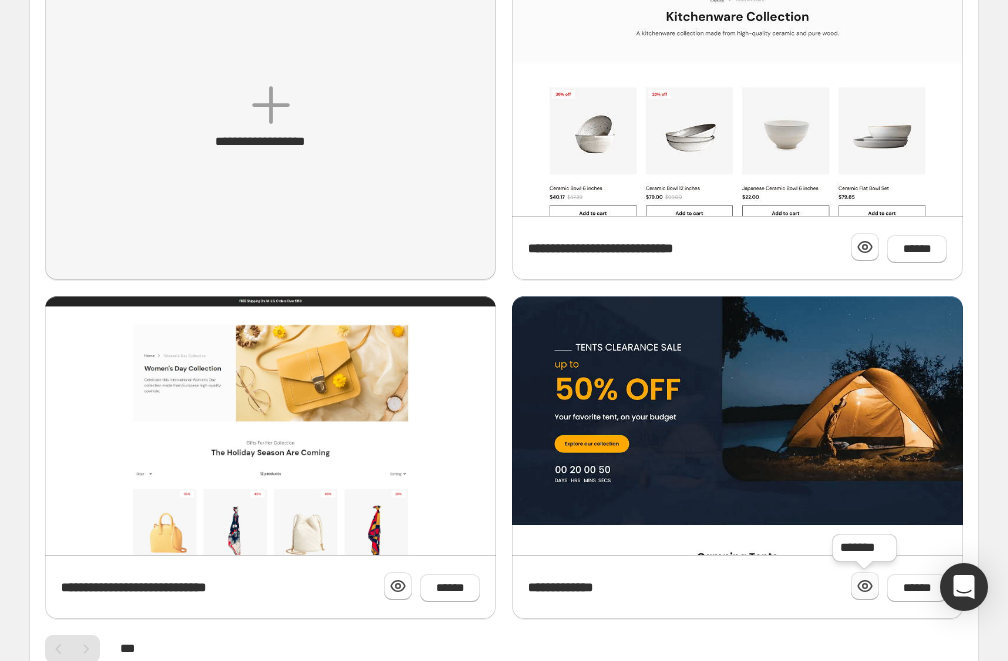 click 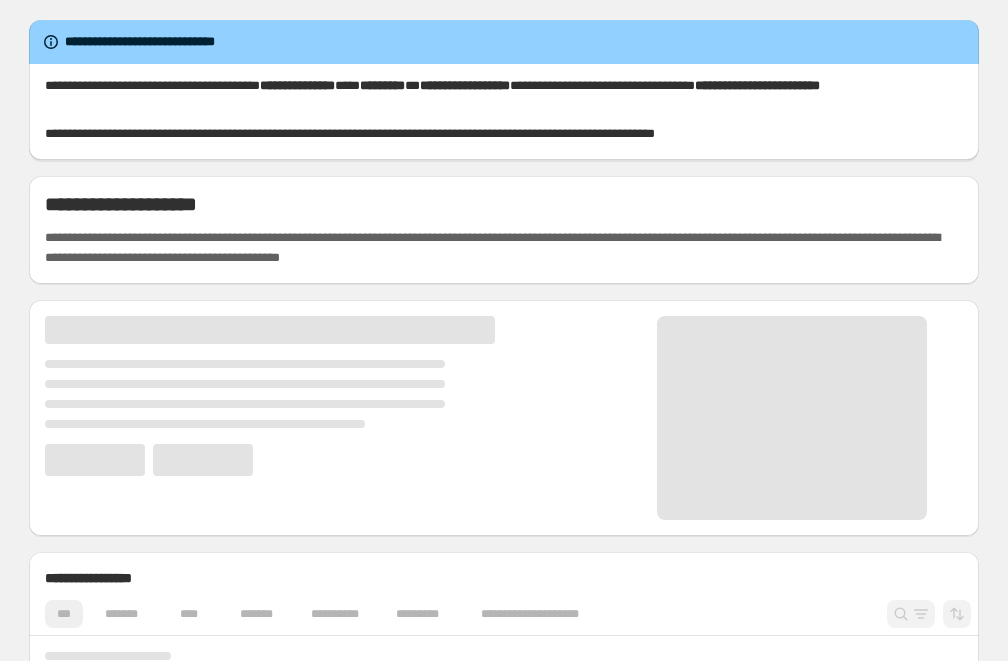 scroll, scrollTop: 0, scrollLeft: 0, axis: both 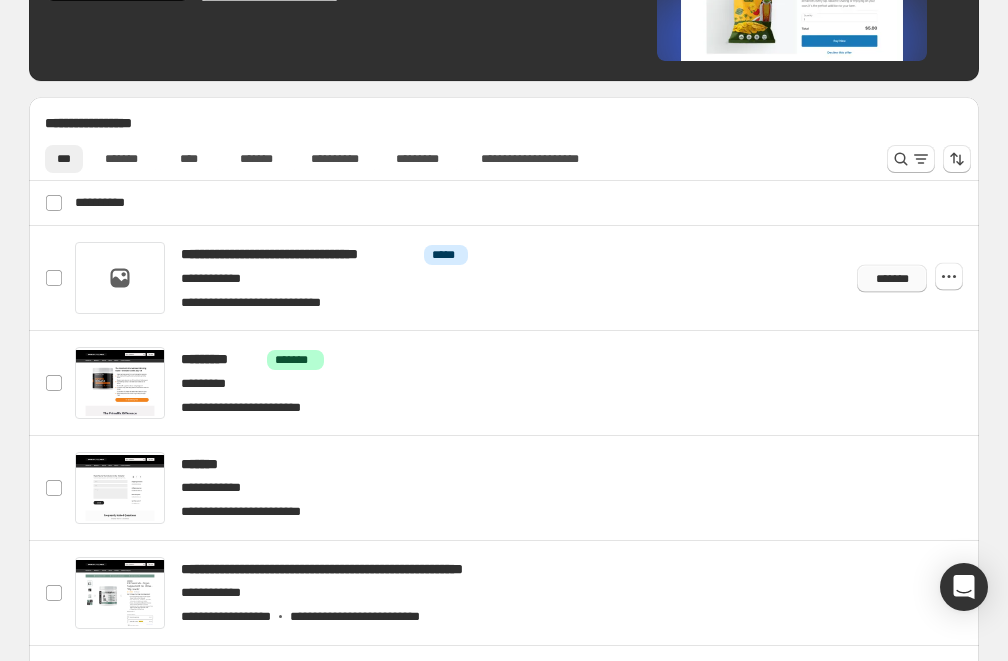 click on "*******" at bounding box center [892, 278] 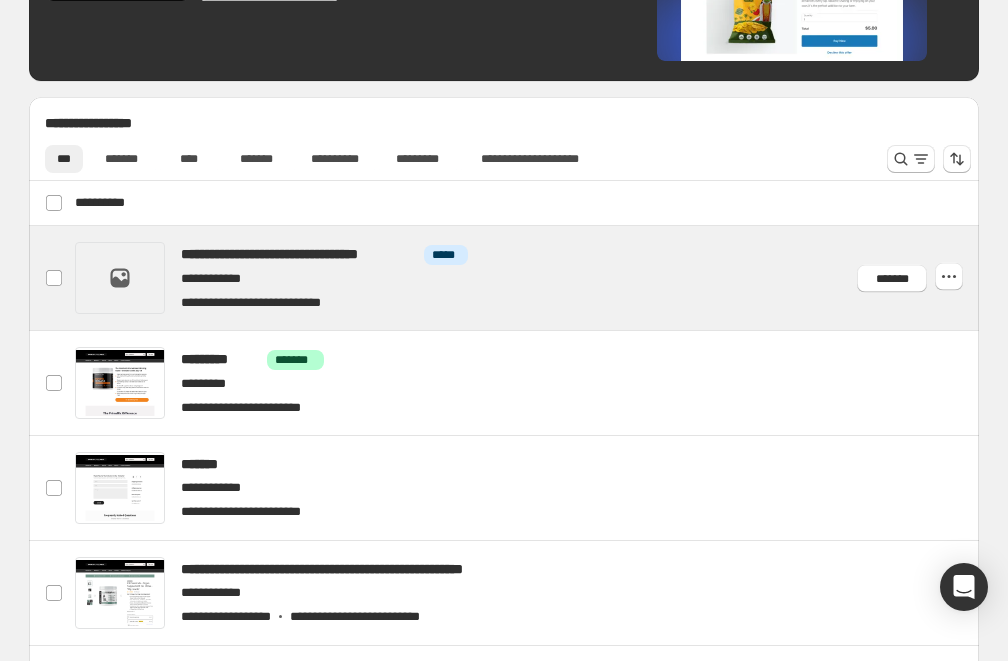 click at bounding box center (528, 278) 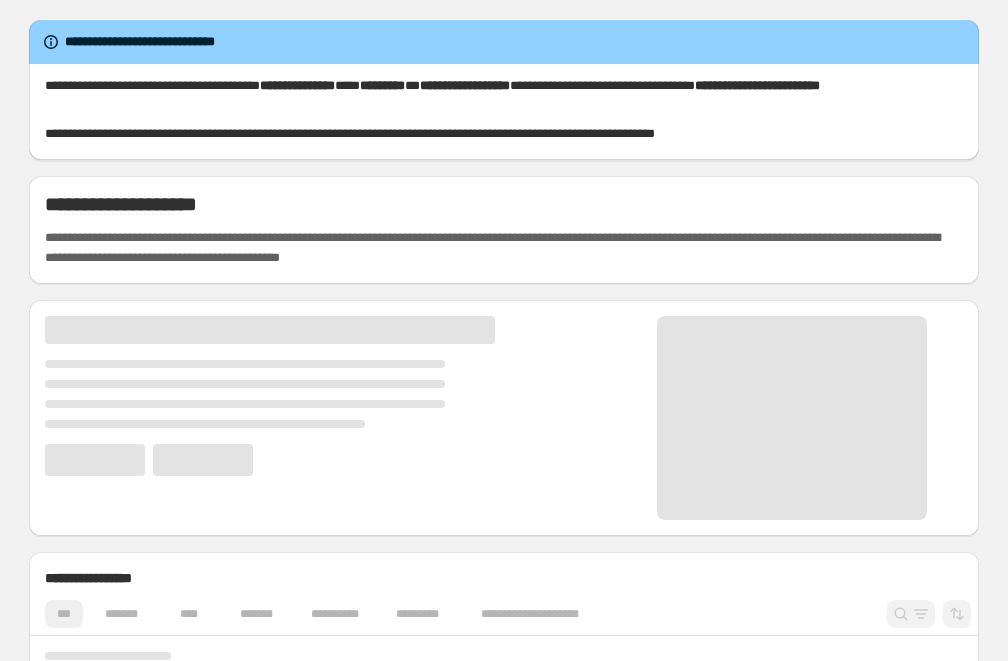 scroll, scrollTop: 0, scrollLeft: 0, axis: both 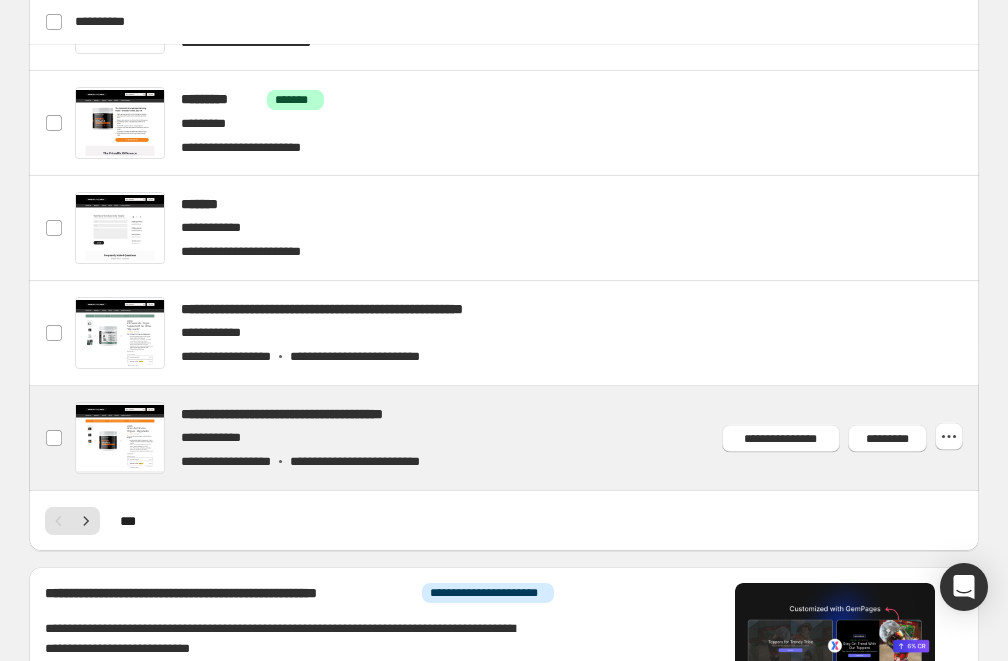 click at bounding box center [528, 438] 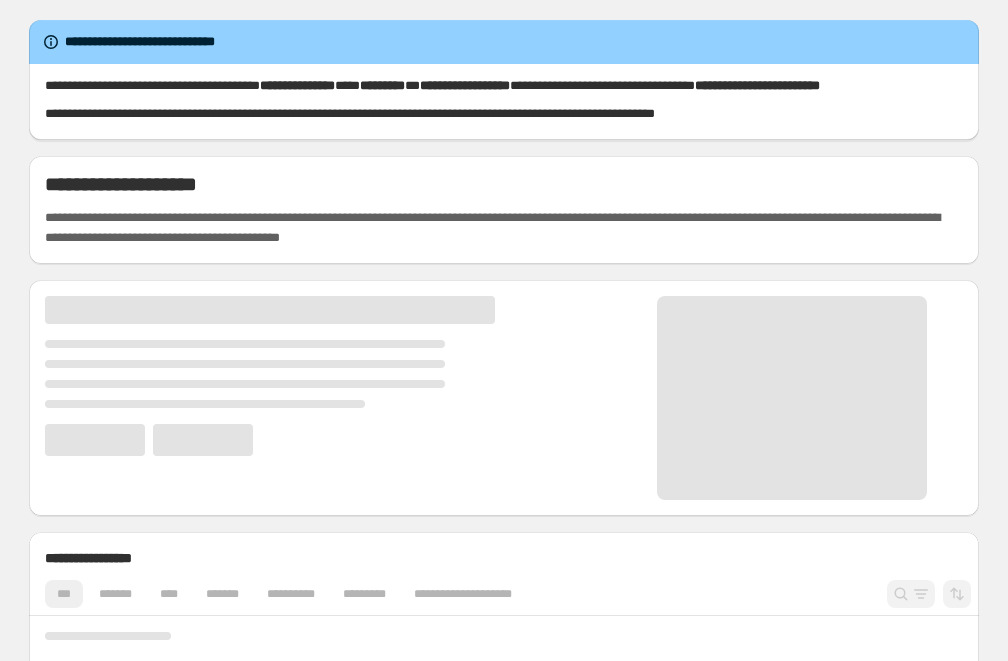 scroll, scrollTop: 0, scrollLeft: 0, axis: both 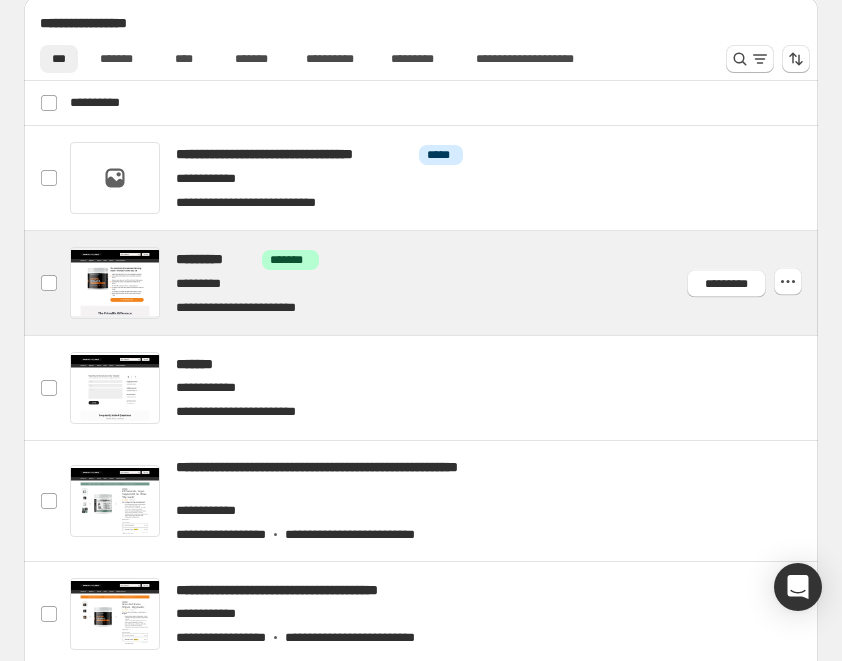 click at bounding box center [441, 283] 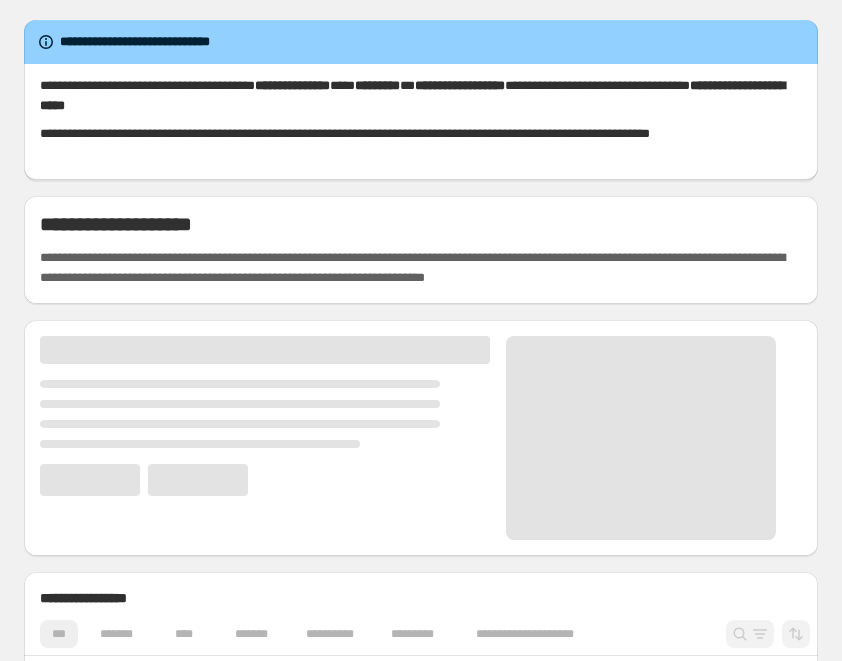 scroll, scrollTop: 0, scrollLeft: 0, axis: both 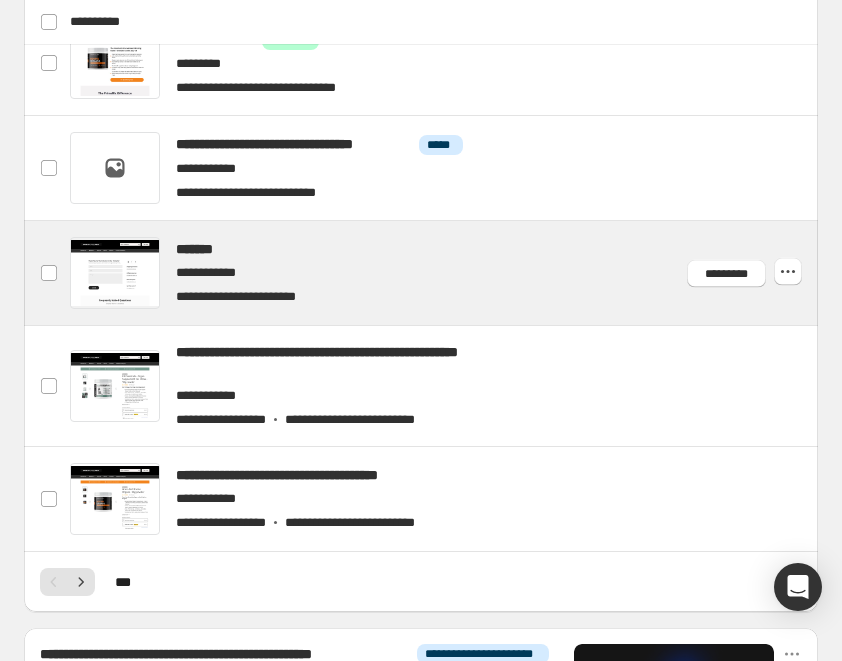 click at bounding box center (441, 273) 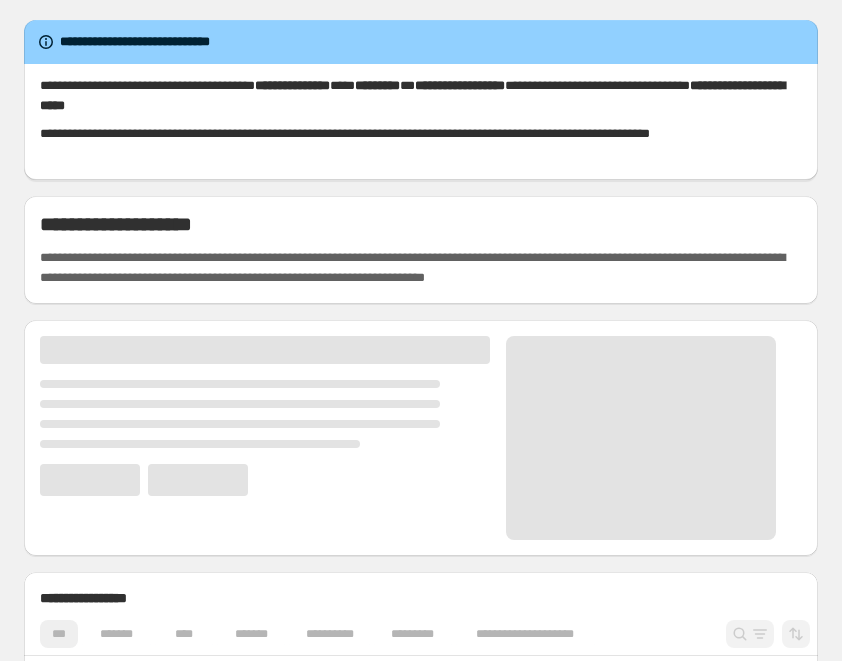 scroll, scrollTop: 0, scrollLeft: 0, axis: both 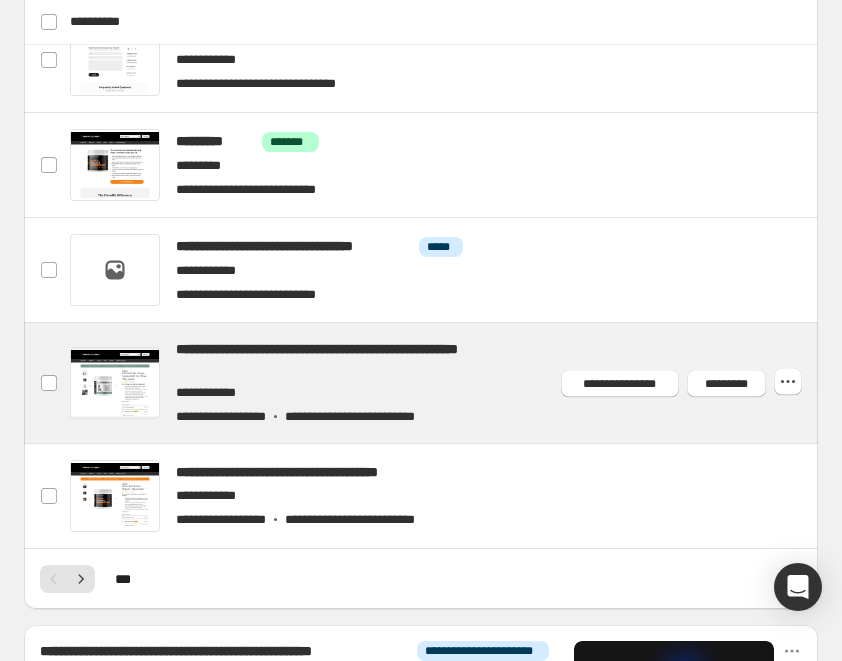 click at bounding box center [441, 383] 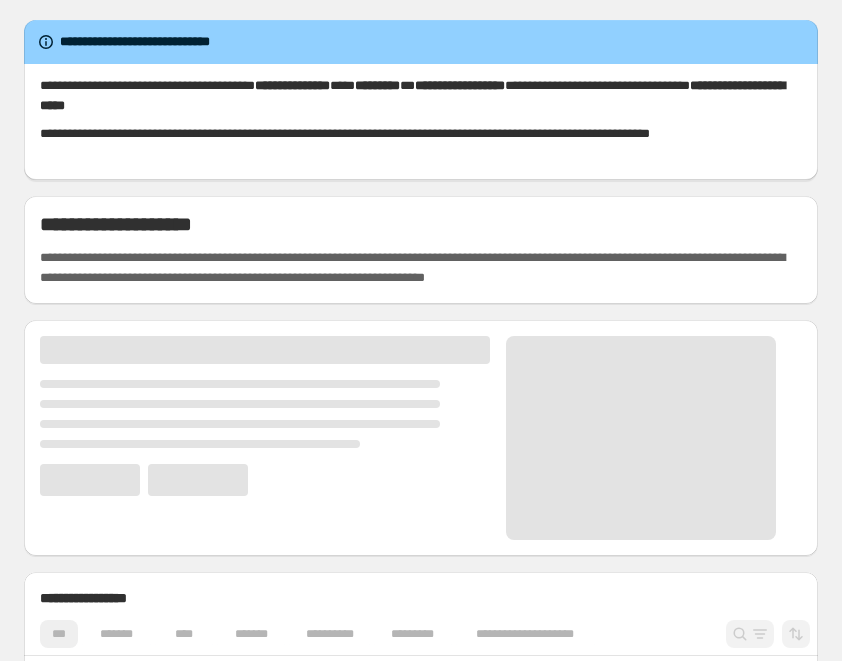 scroll, scrollTop: 0, scrollLeft: 0, axis: both 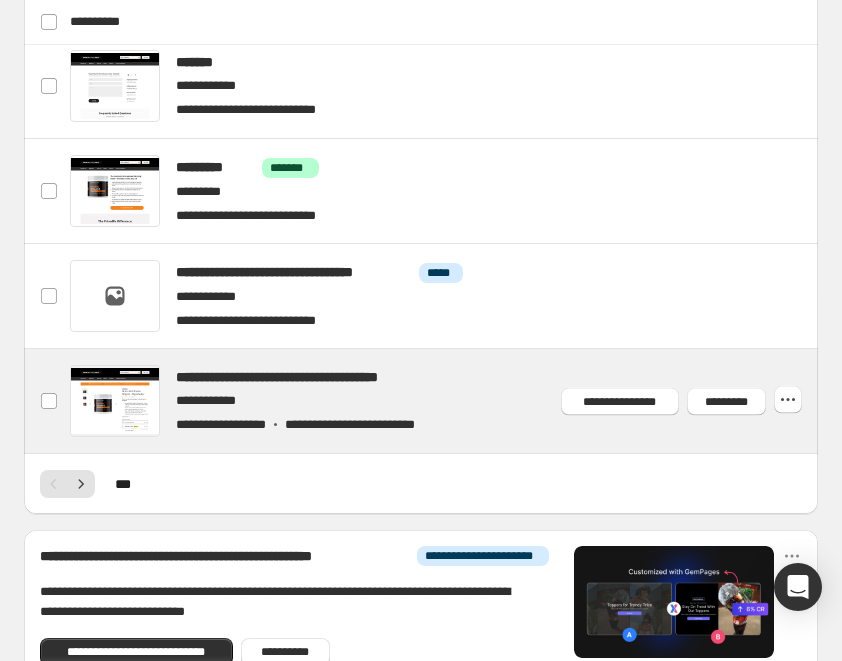 click at bounding box center [441, 401] 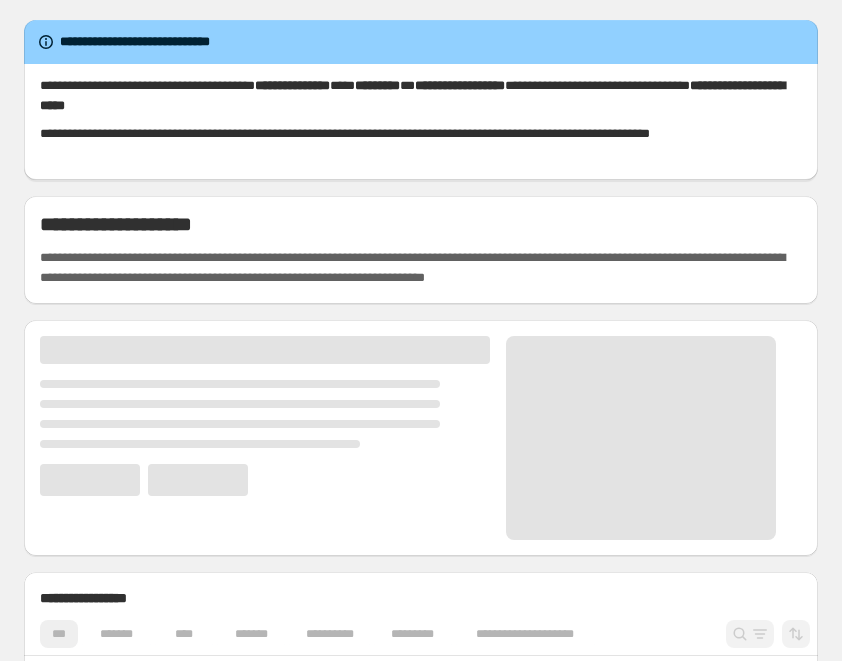 scroll, scrollTop: 0, scrollLeft: 0, axis: both 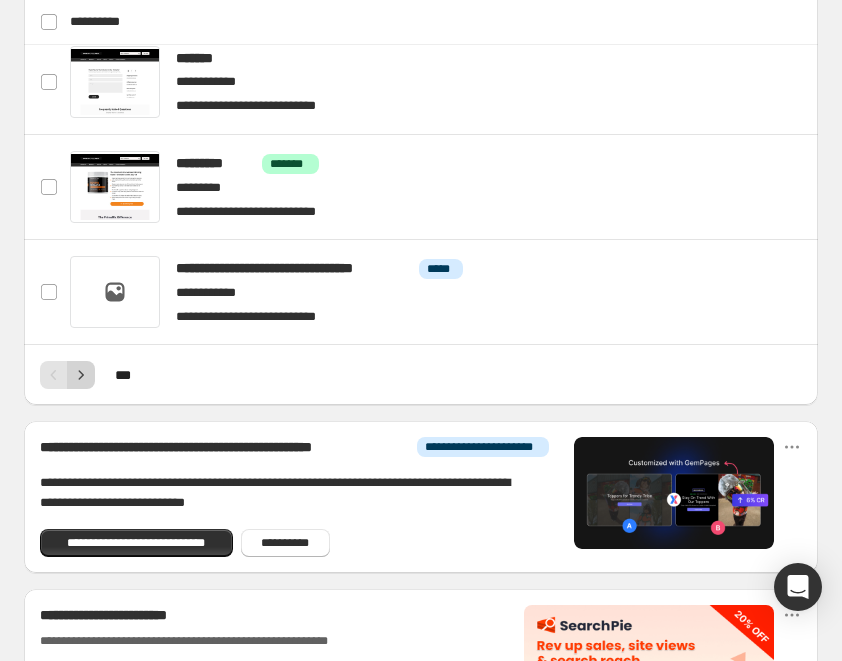 click 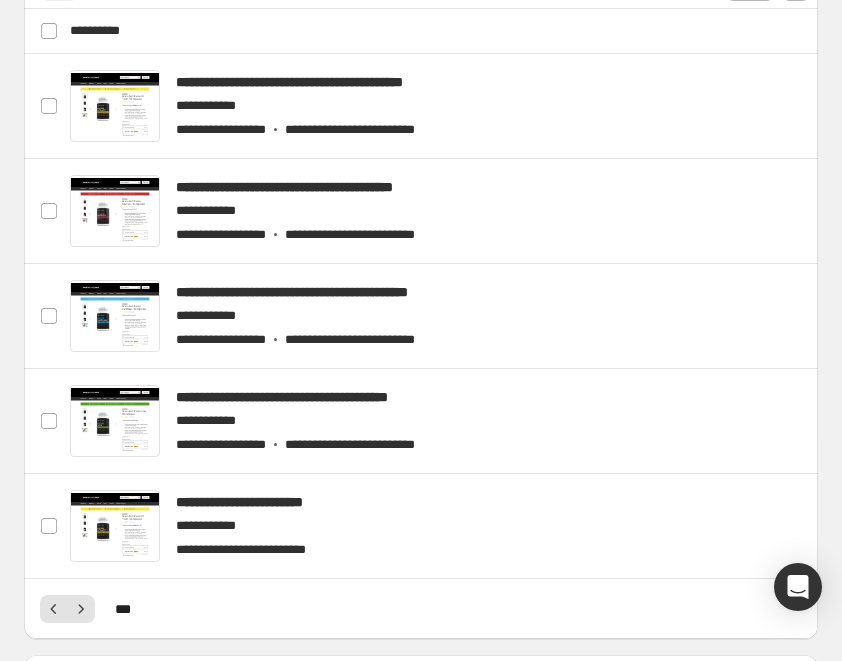scroll, scrollTop: 733, scrollLeft: 0, axis: vertical 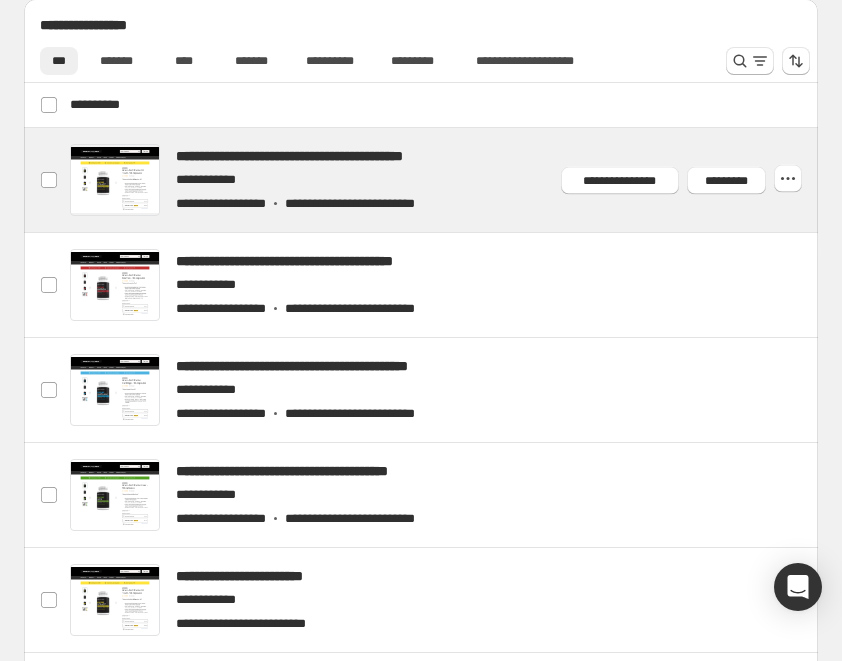 click at bounding box center (441, 180) 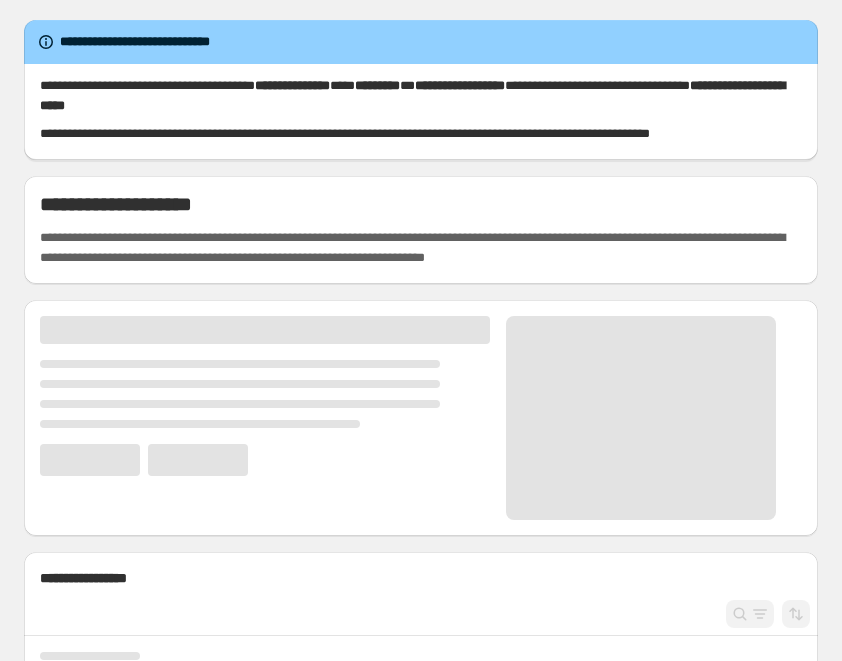 scroll, scrollTop: 0, scrollLeft: 0, axis: both 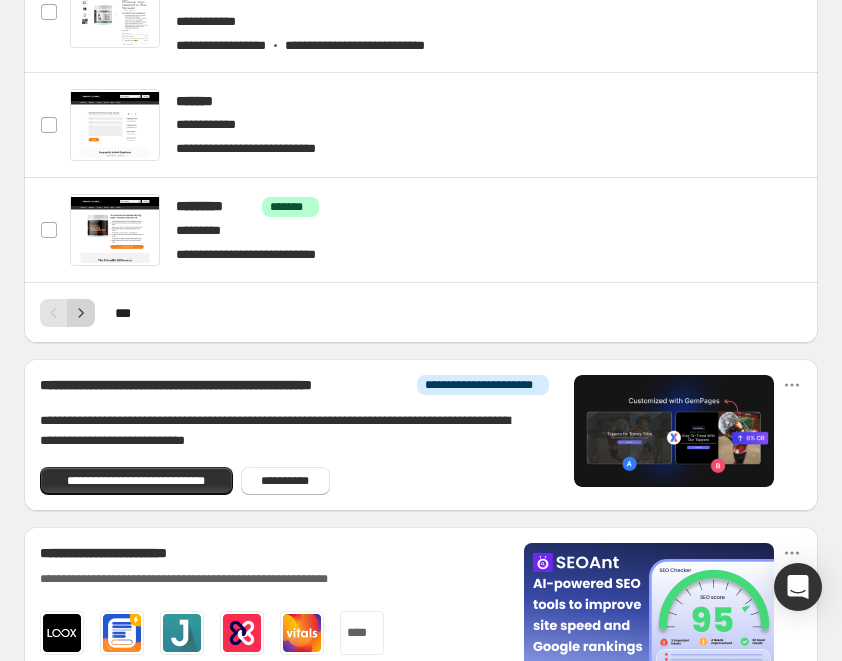 click 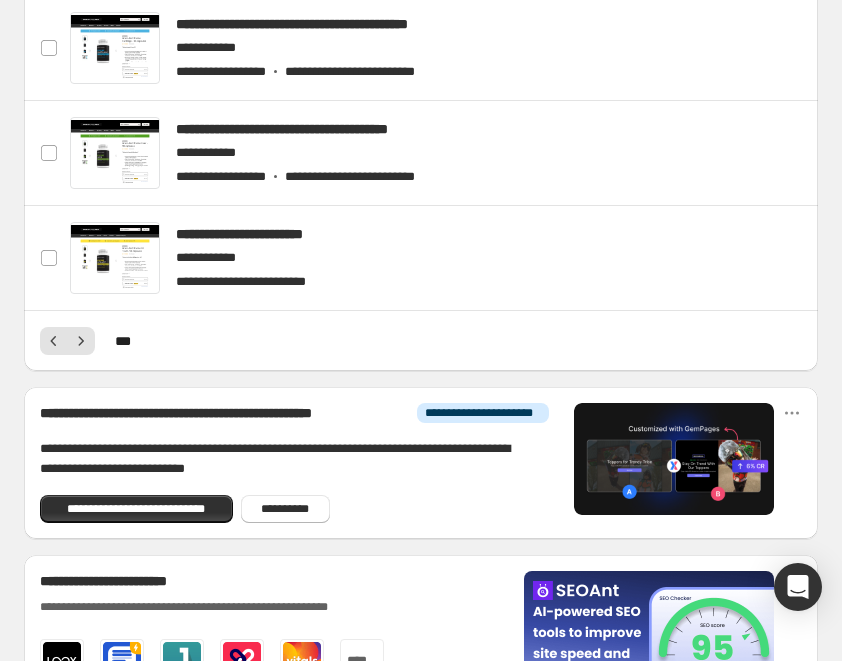 scroll, scrollTop: 732, scrollLeft: 0, axis: vertical 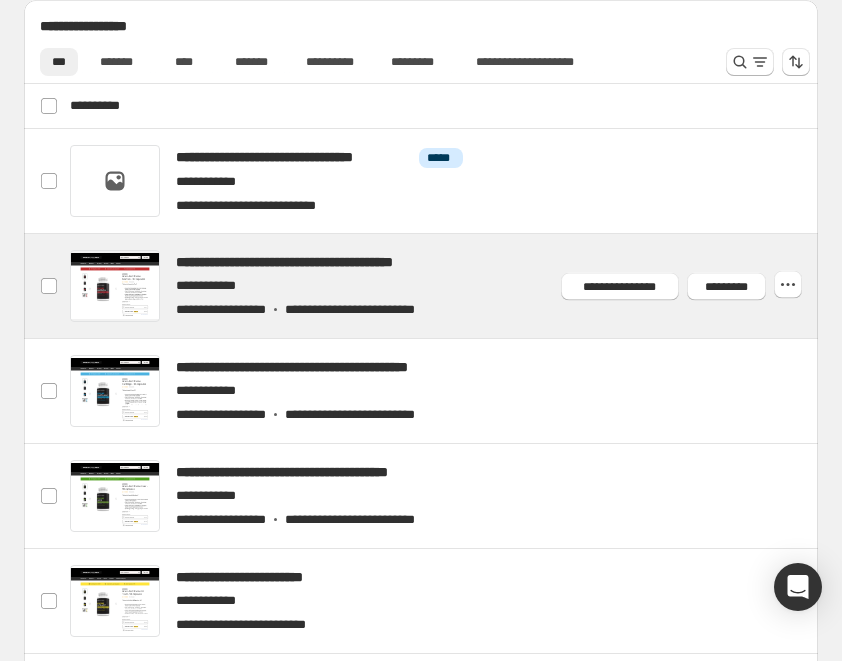 click at bounding box center [441, 286] 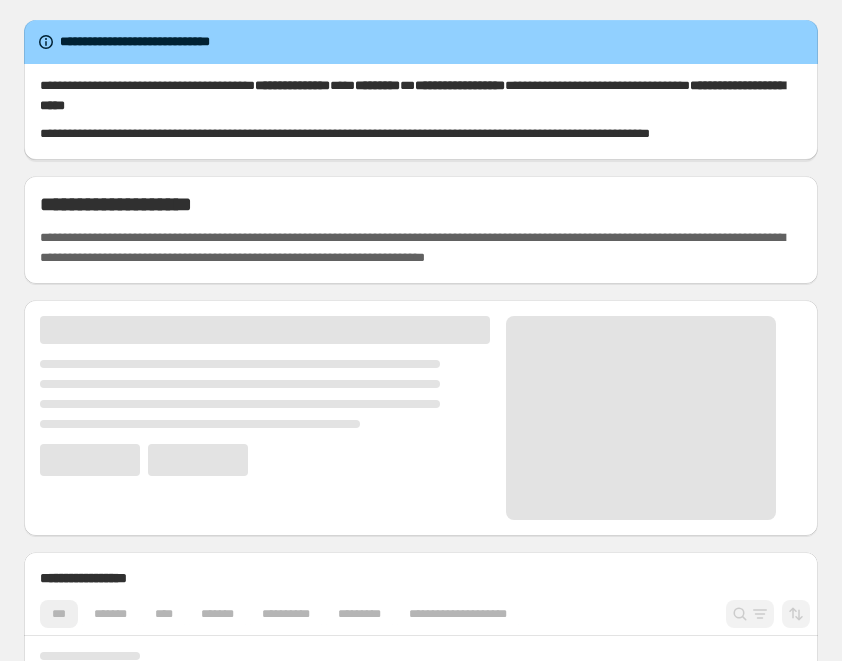 scroll, scrollTop: 0, scrollLeft: 0, axis: both 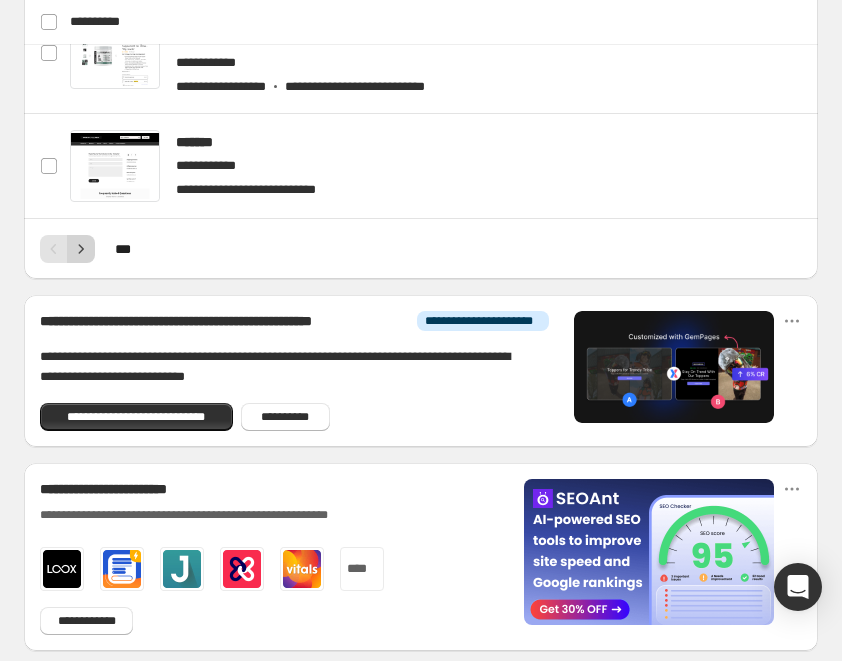 click 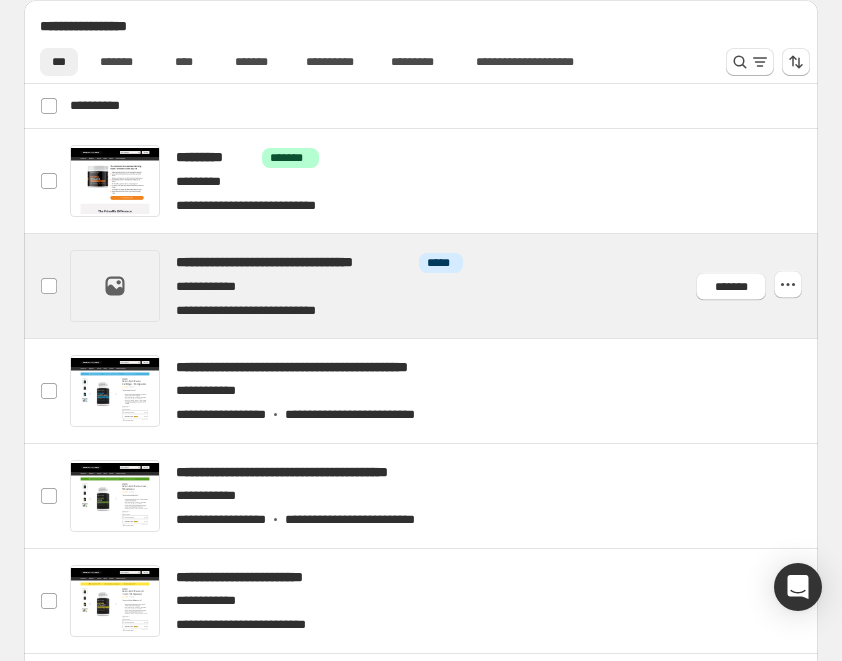 scroll, scrollTop: 938, scrollLeft: 0, axis: vertical 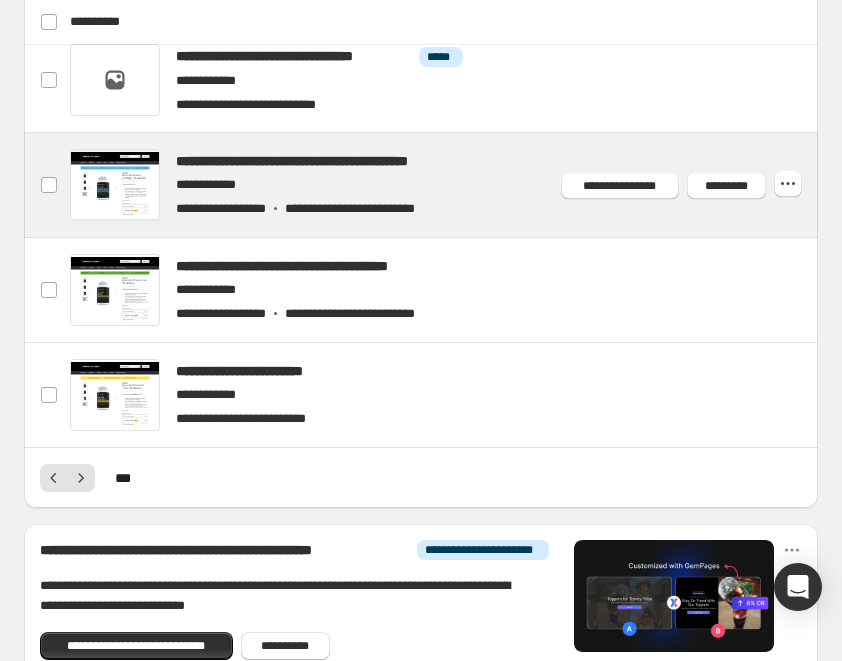 click at bounding box center (441, 185) 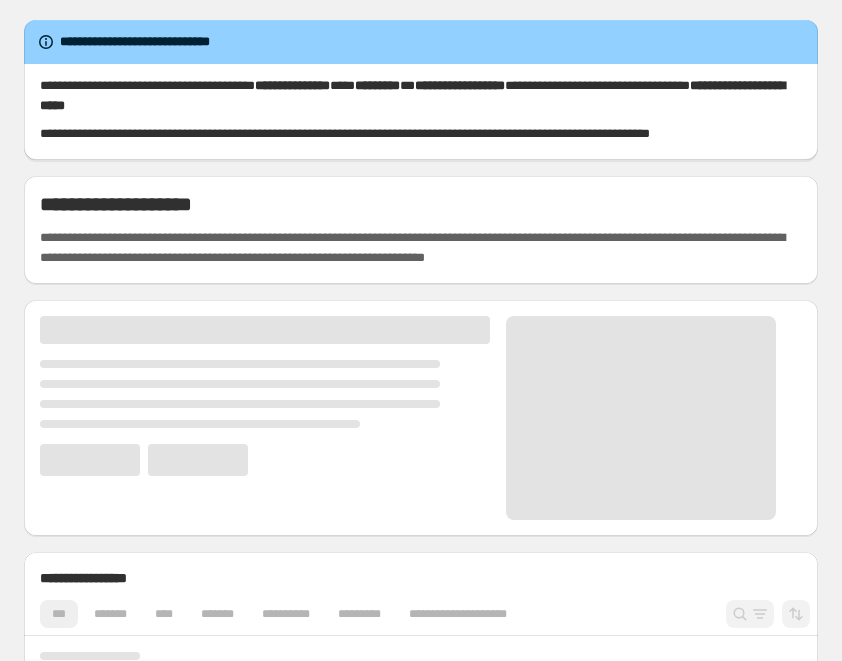 scroll, scrollTop: 0, scrollLeft: 0, axis: both 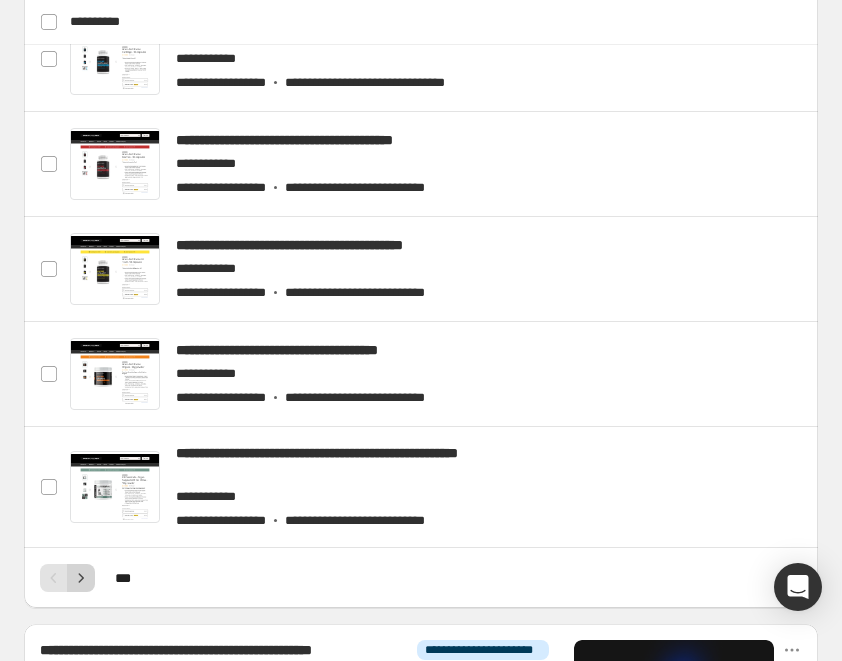 click 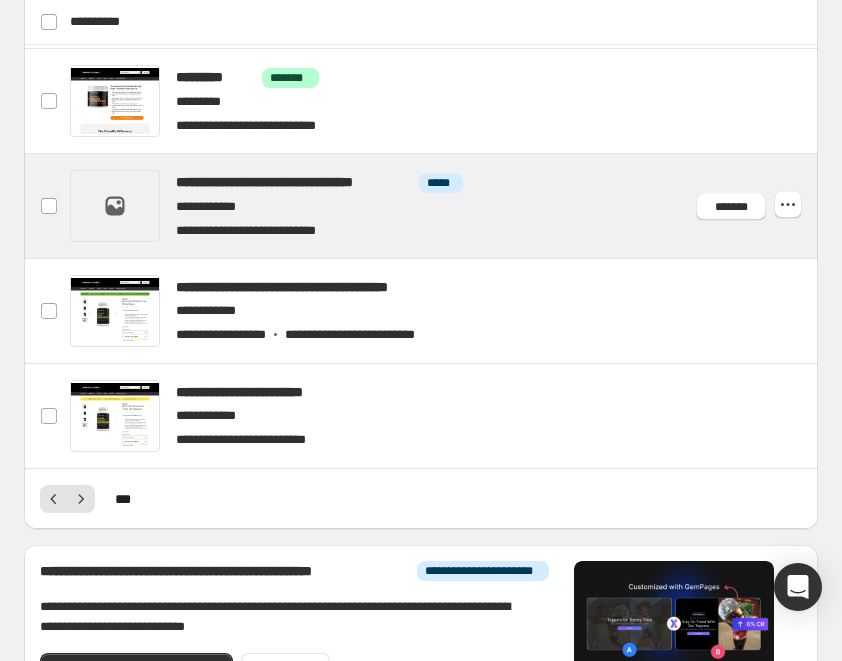 scroll, scrollTop: 1099, scrollLeft: 0, axis: vertical 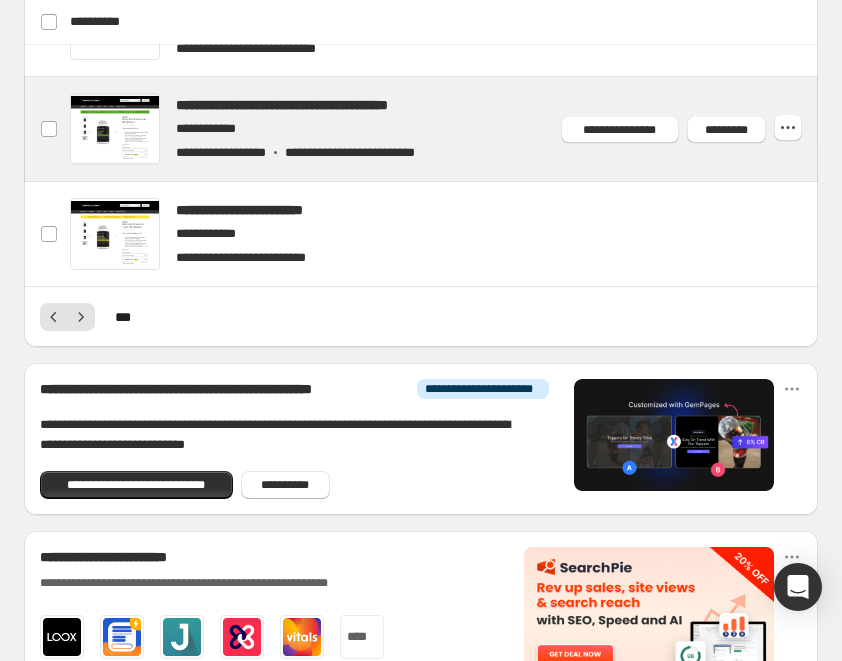 click at bounding box center [441, 129] 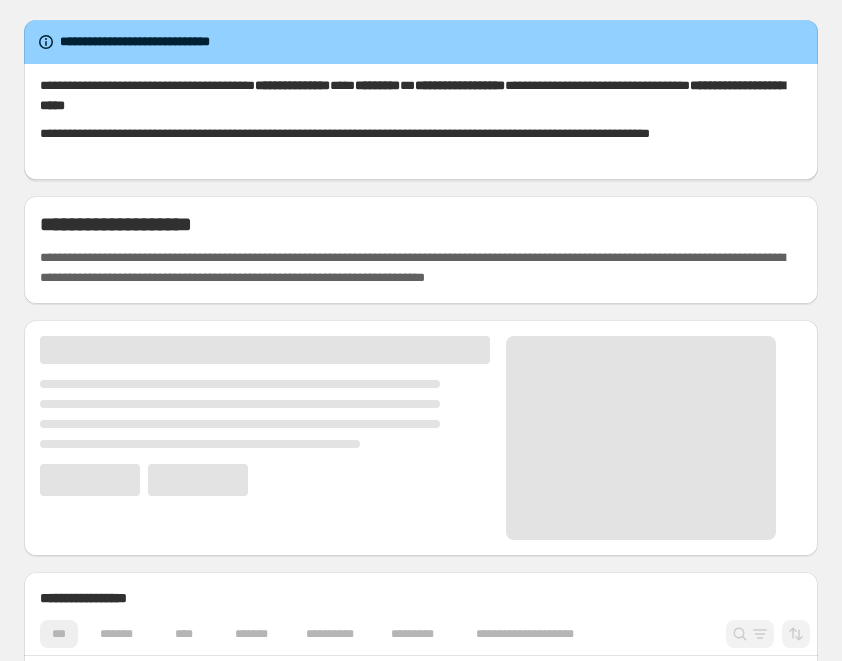 scroll, scrollTop: 0, scrollLeft: 0, axis: both 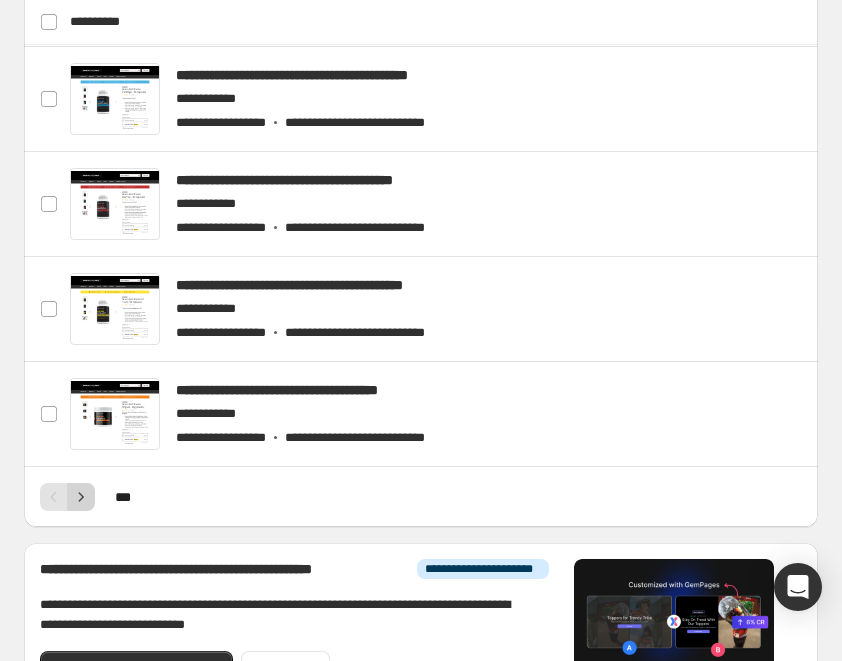 click 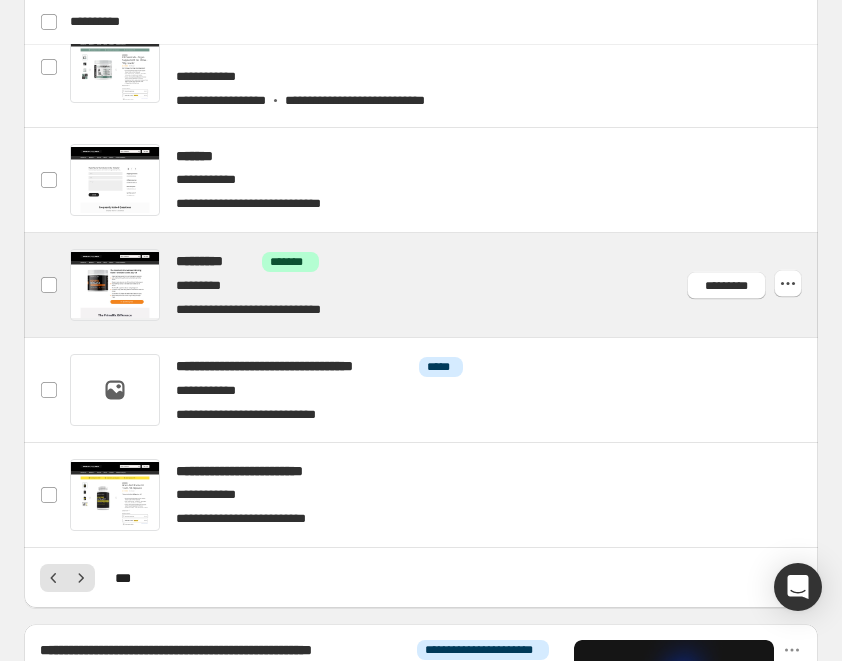 scroll, scrollTop: 1143, scrollLeft: 0, axis: vertical 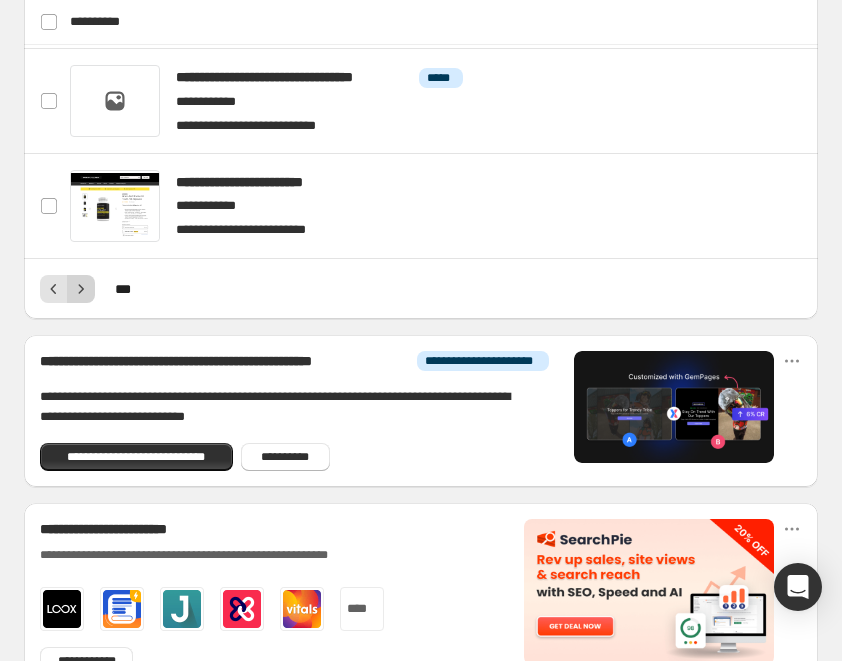 click 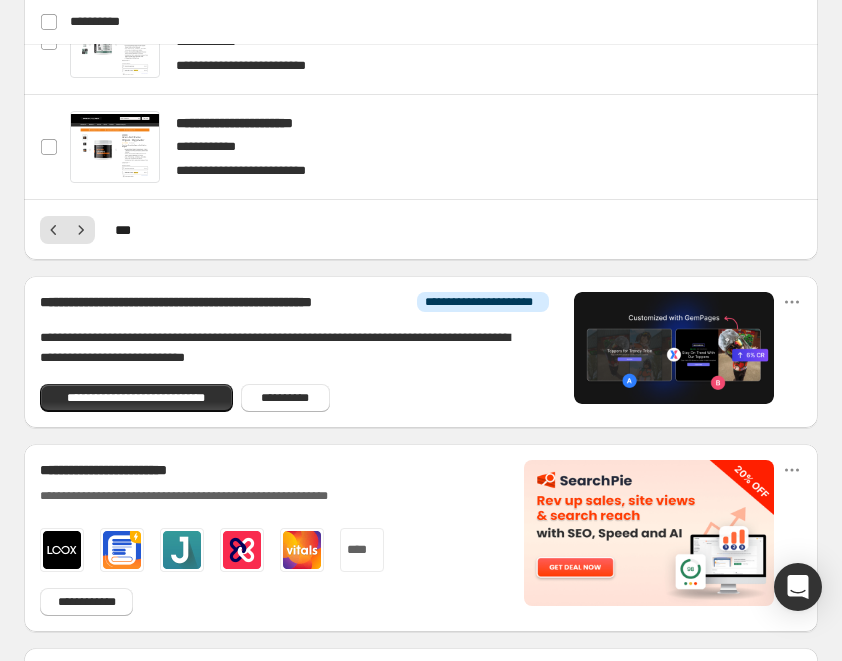 scroll, scrollTop: 1092, scrollLeft: 0, axis: vertical 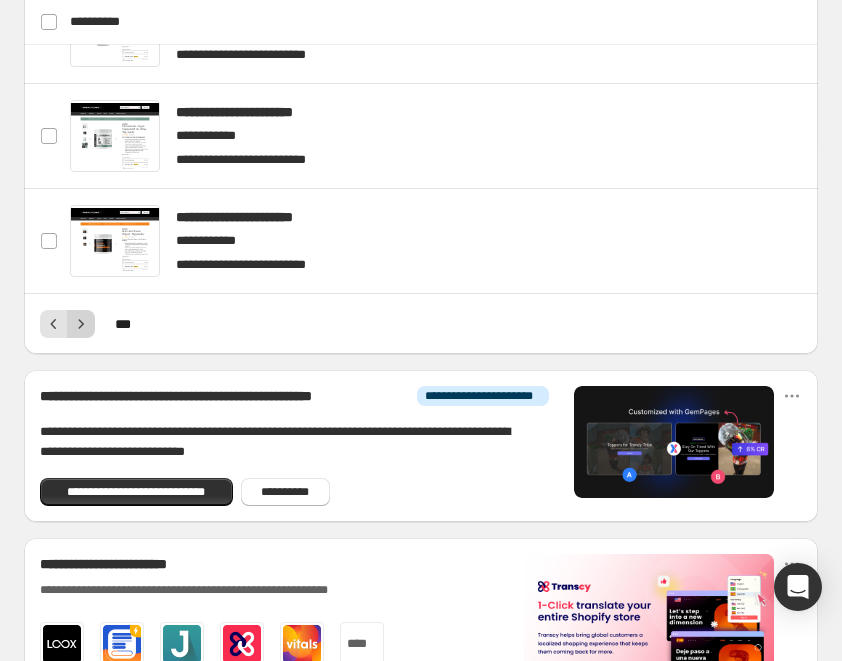 click 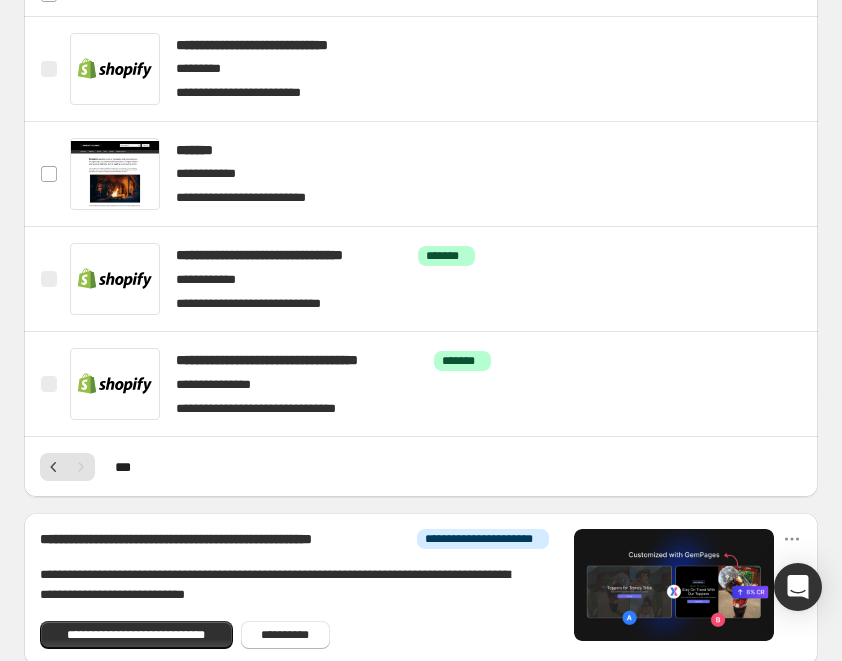 scroll, scrollTop: 732, scrollLeft: 0, axis: vertical 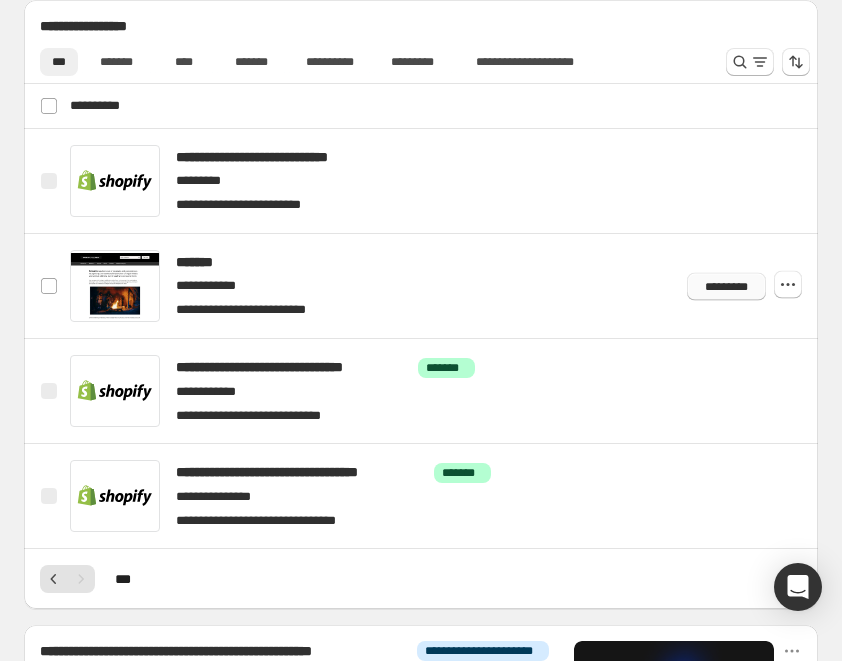 click on "*********" at bounding box center [726, 286] 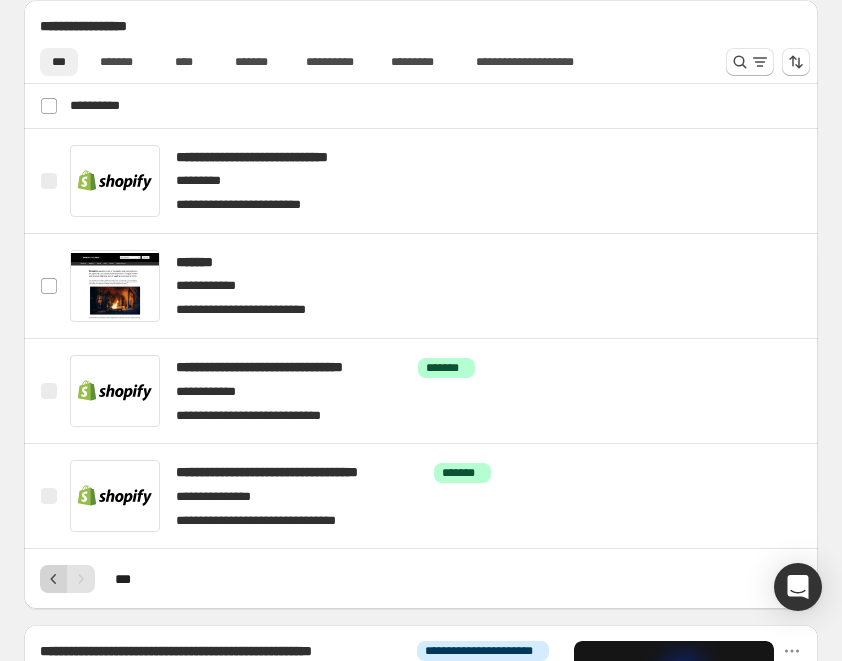 click 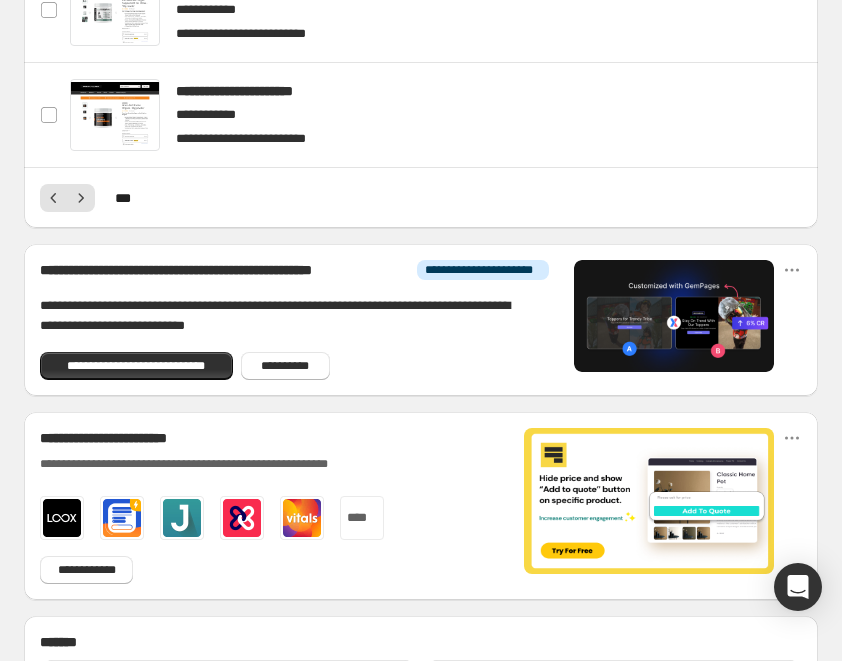 scroll, scrollTop: 1106, scrollLeft: 0, axis: vertical 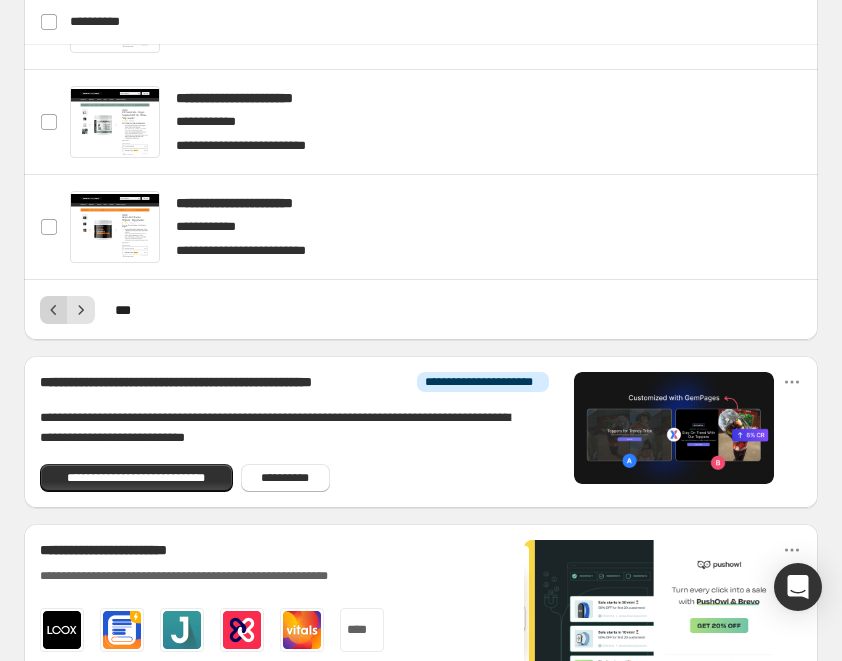 click 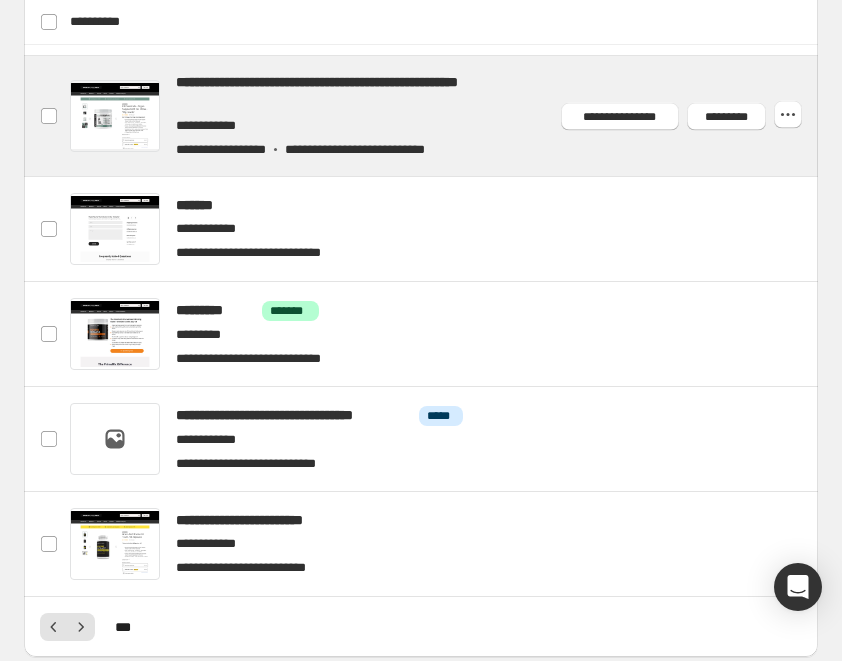 scroll, scrollTop: 945, scrollLeft: 0, axis: vertical 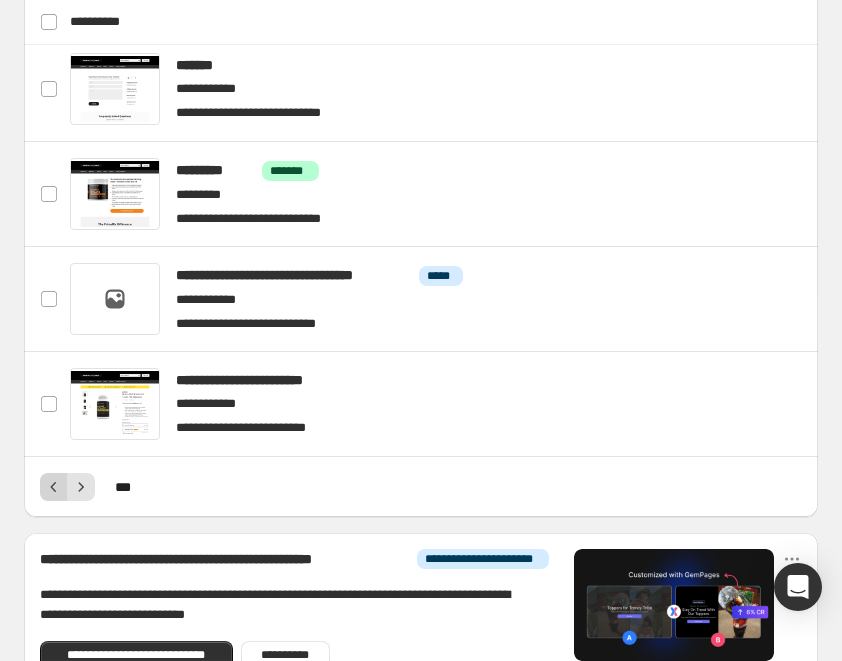 click 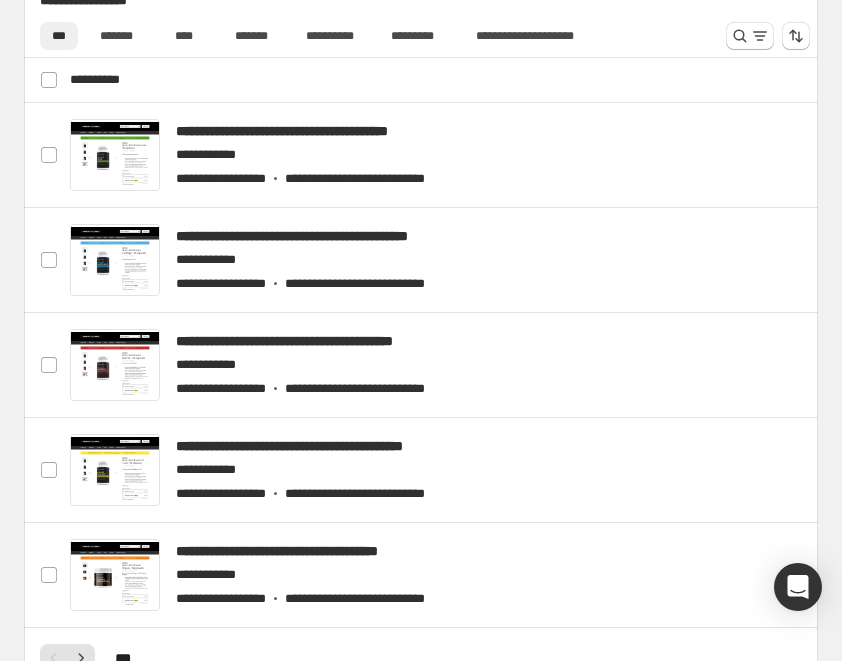 scroll, scrollTop: 732, scrollLeft: 0, axis: vertical 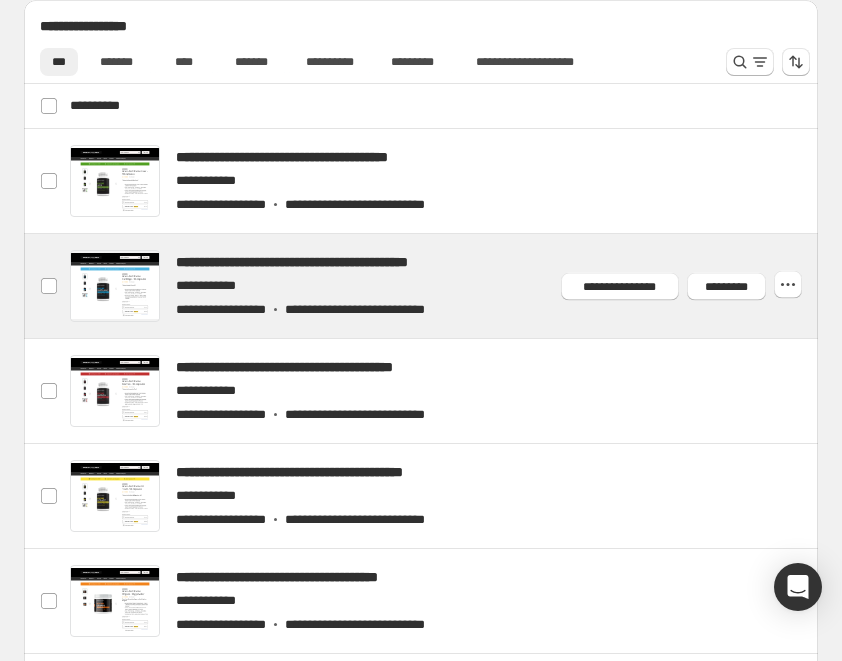 click at bounding box center (441, 286) 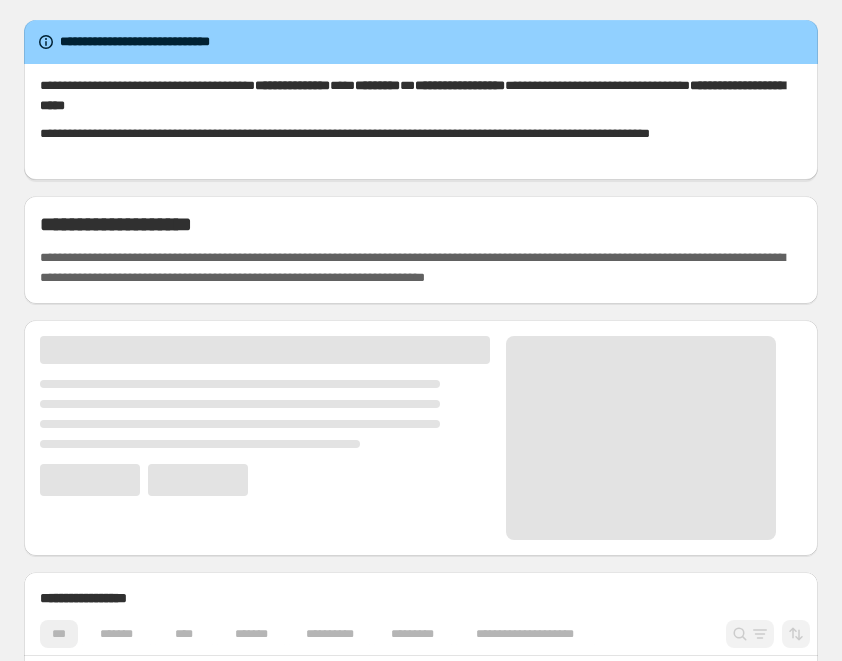scroll, scrollTop: 0, scrollLeft: 0, axis: both 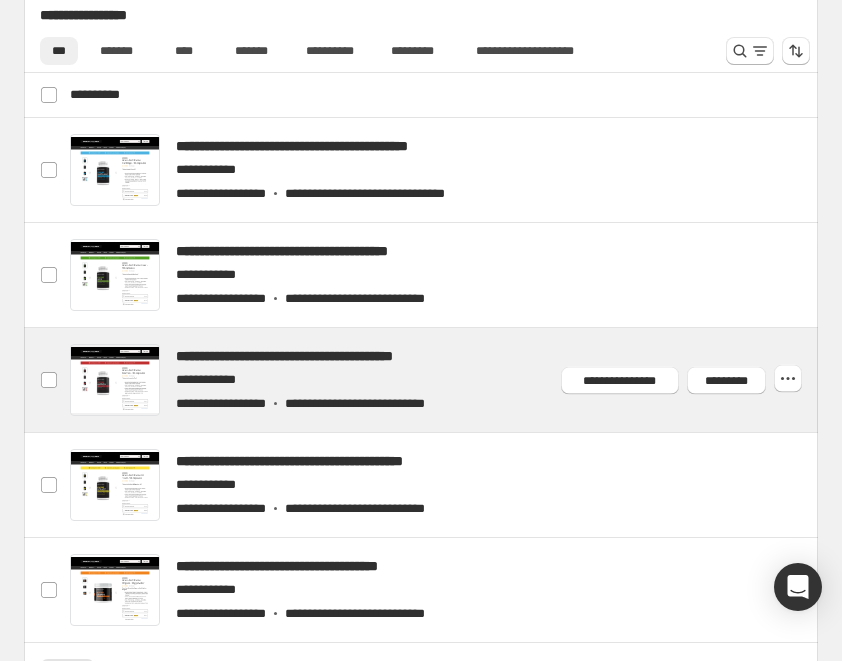 click at bounding box center [441, 380] 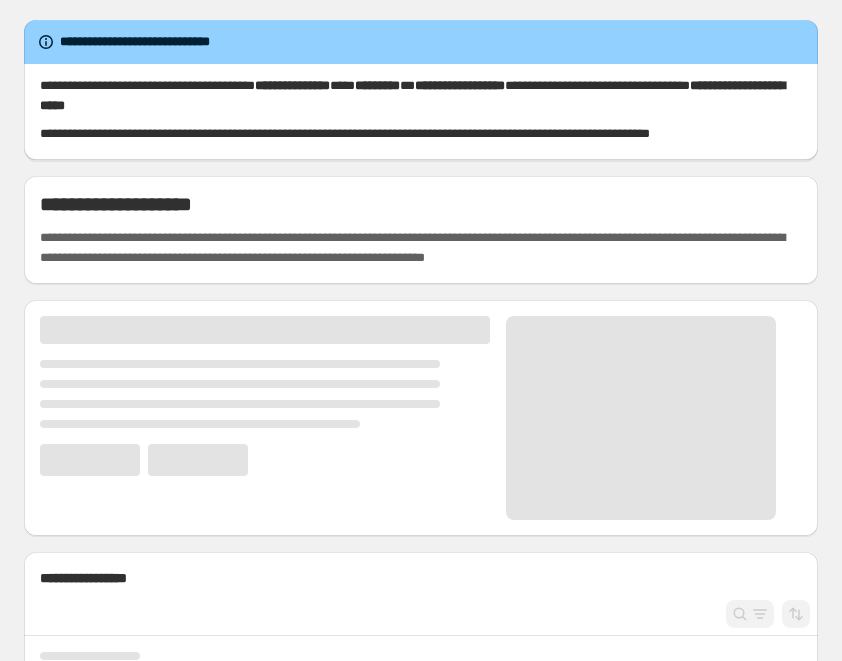 scroll, scrollTop: 0, scrollLeft: 0, axis: both 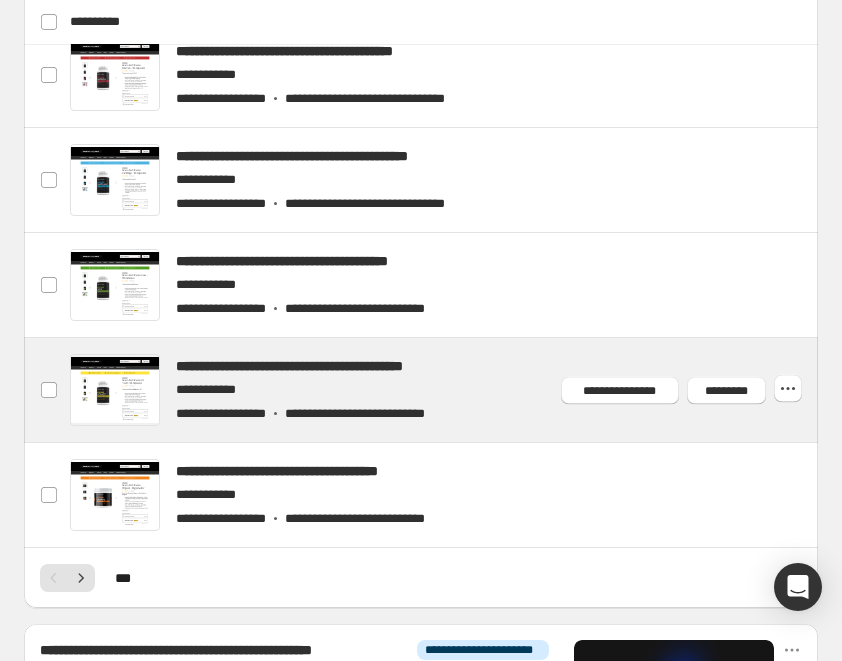 click at bounding box center (441, 390) 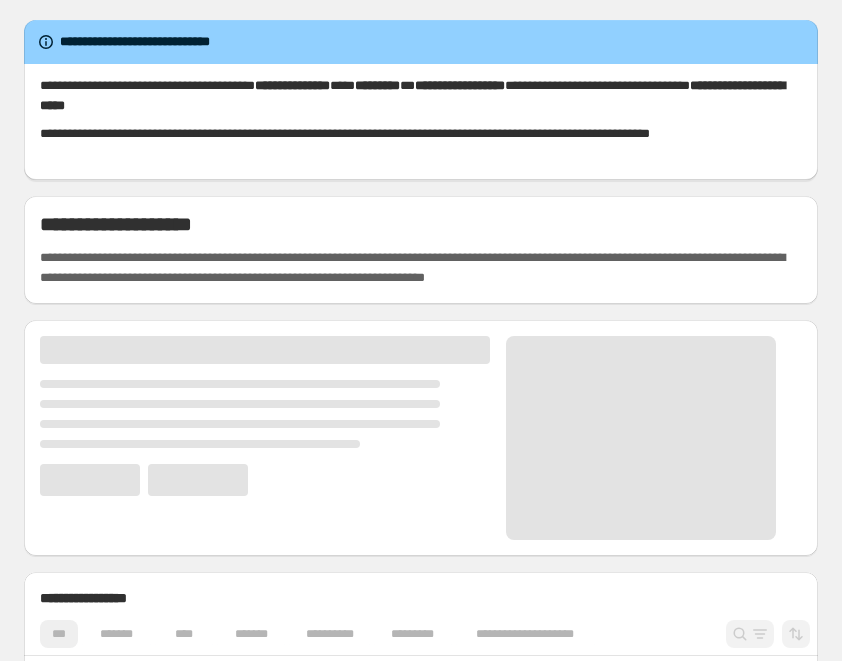scroll, scrollTop: 0, scrollLeft: 0, axis: both 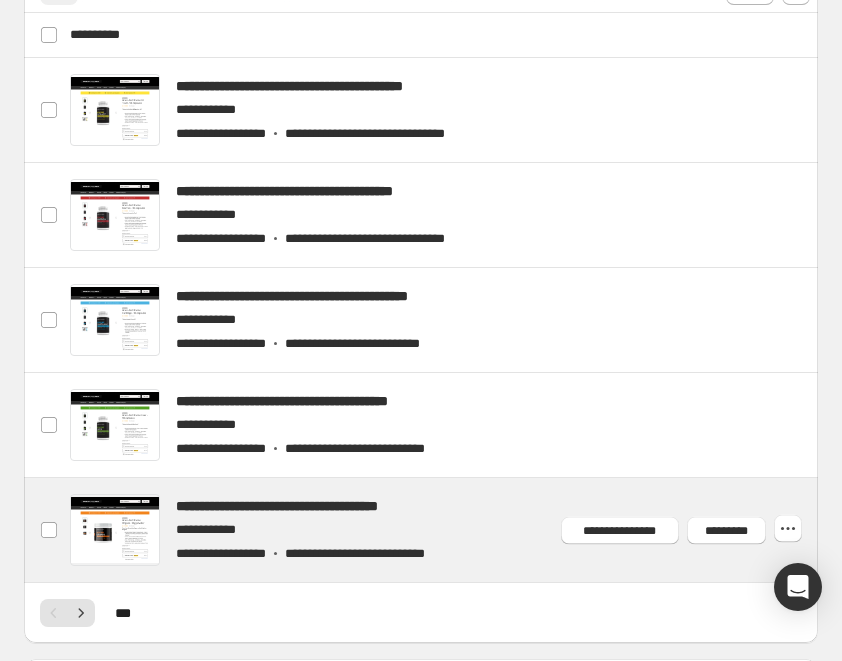 click at bounding box center [441, 530] 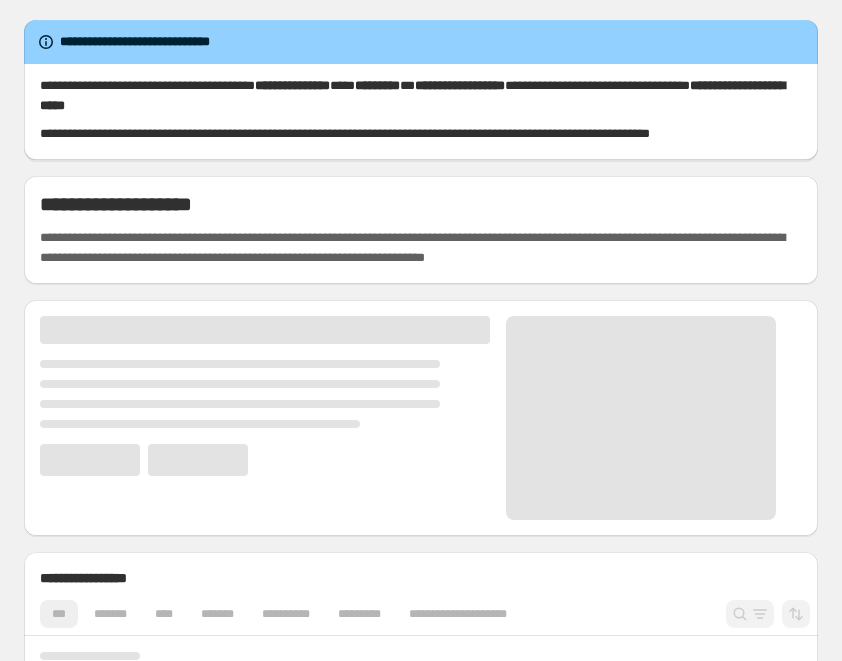 scroll, scrollTop: 0, scrollLeft: 0, axis: both 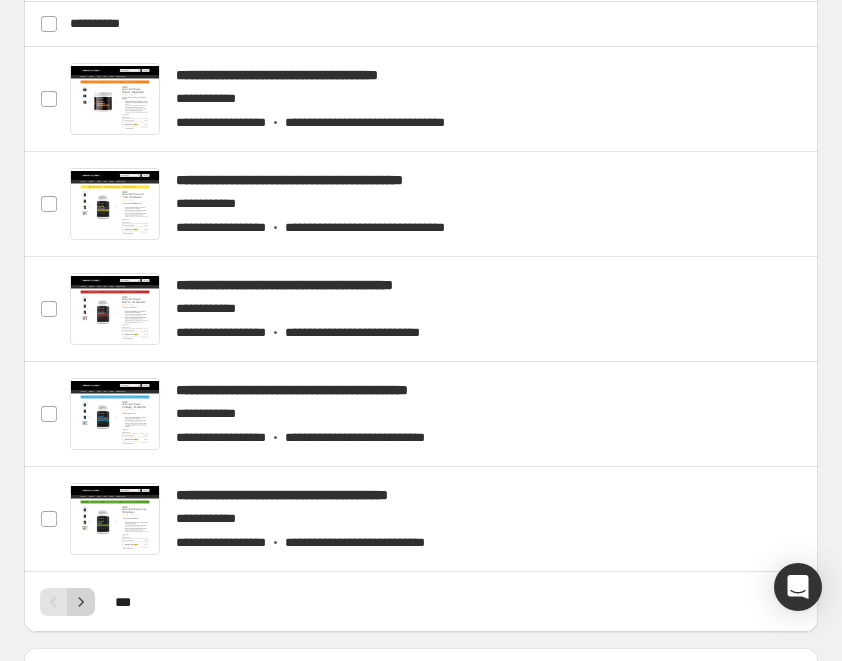 click 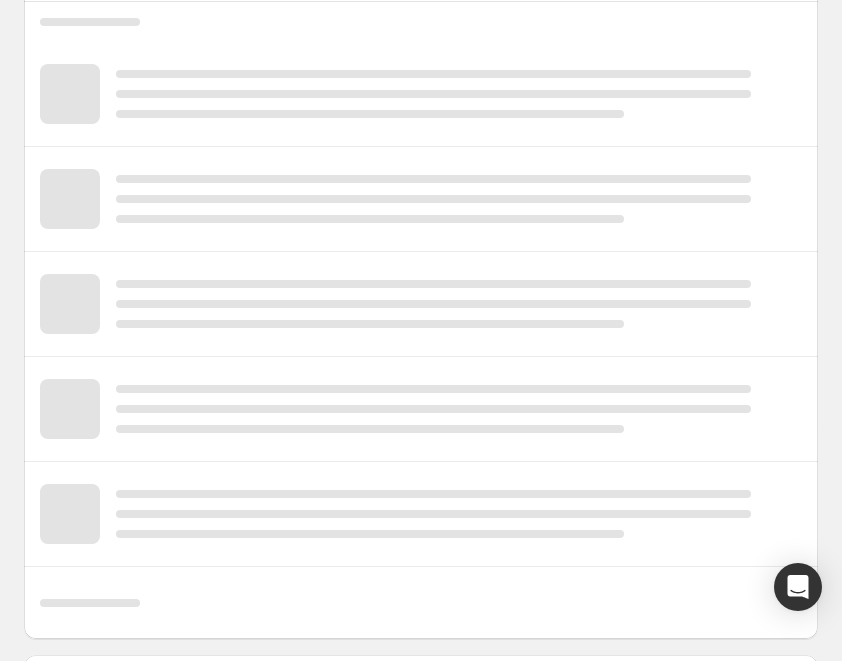 scroll, scrollTop: 732, scrollLeft: 0, axis: vertical 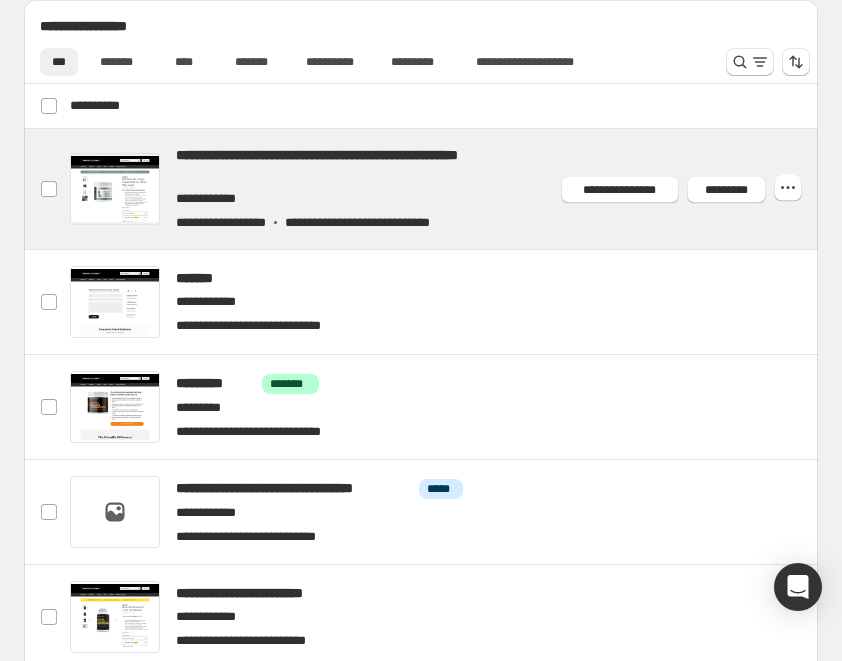 click at bounding box center [441, 189] 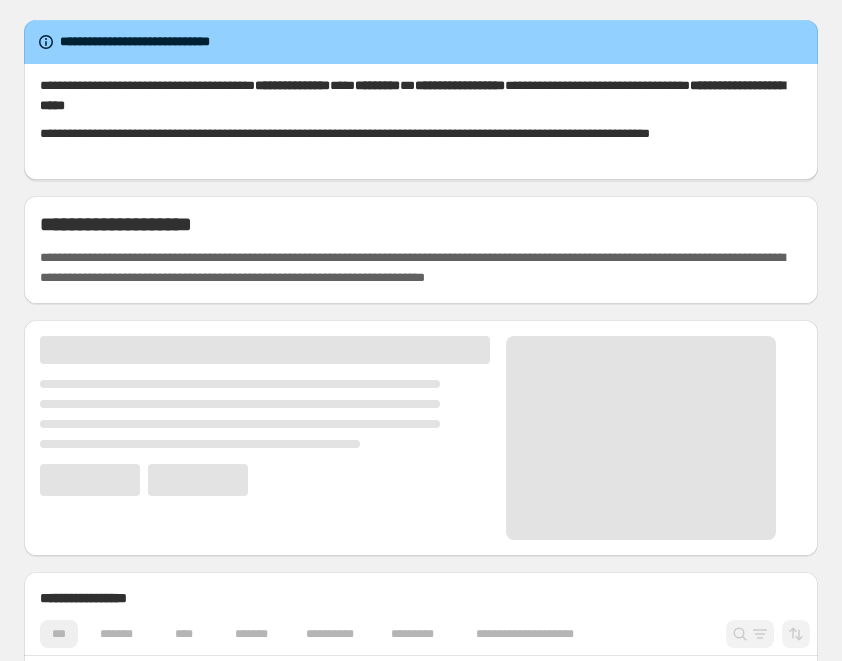 scroll, scrollTop: 0, scrollLeft: 0, axis: both 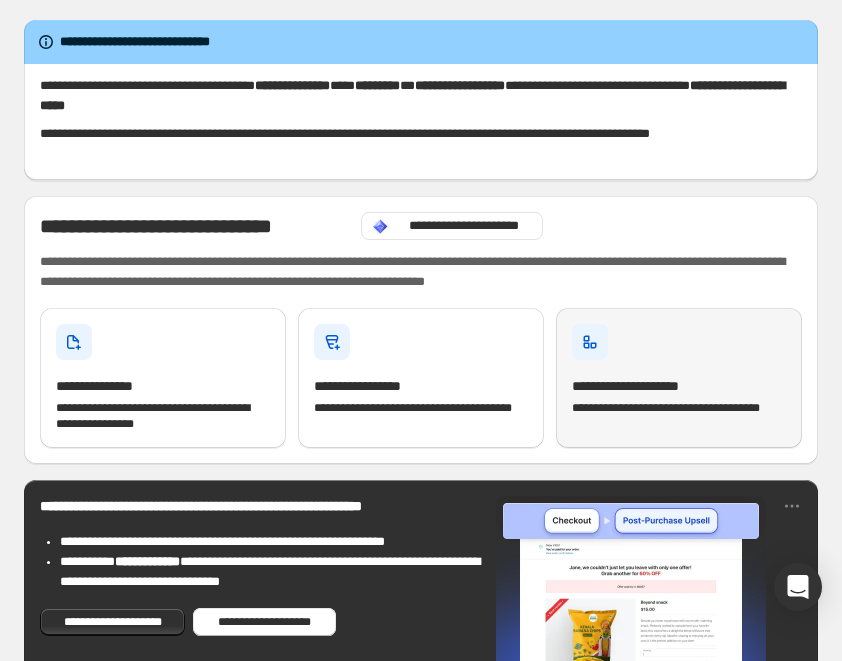 click on "**********" at bounding box center (679, 378) 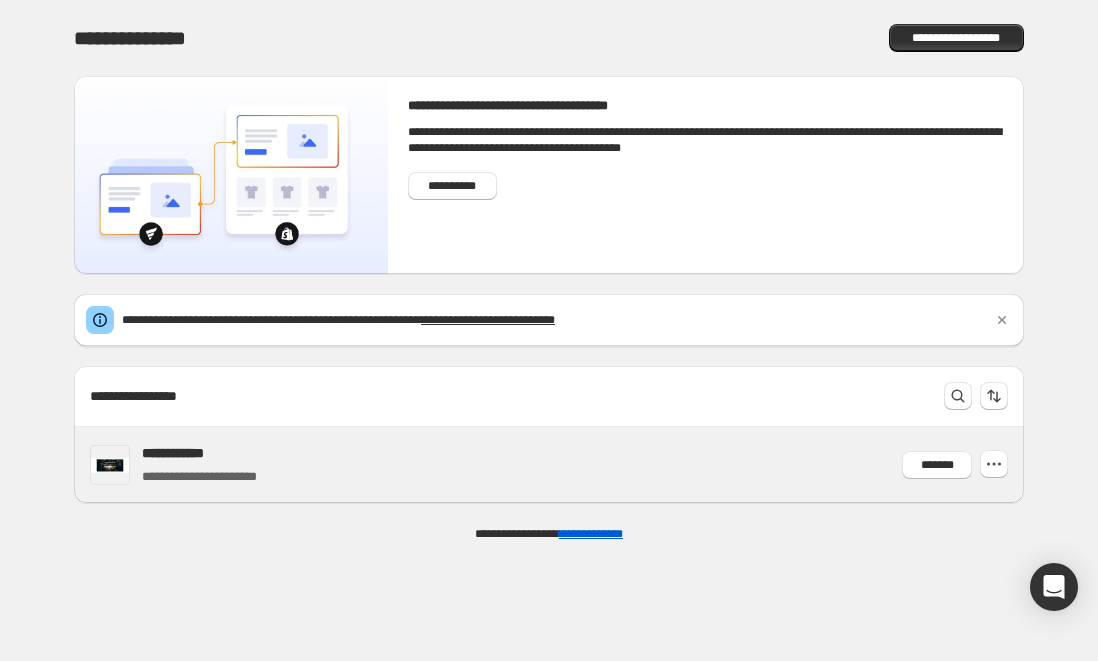 click on "**********" at bounding box center (575, 465) 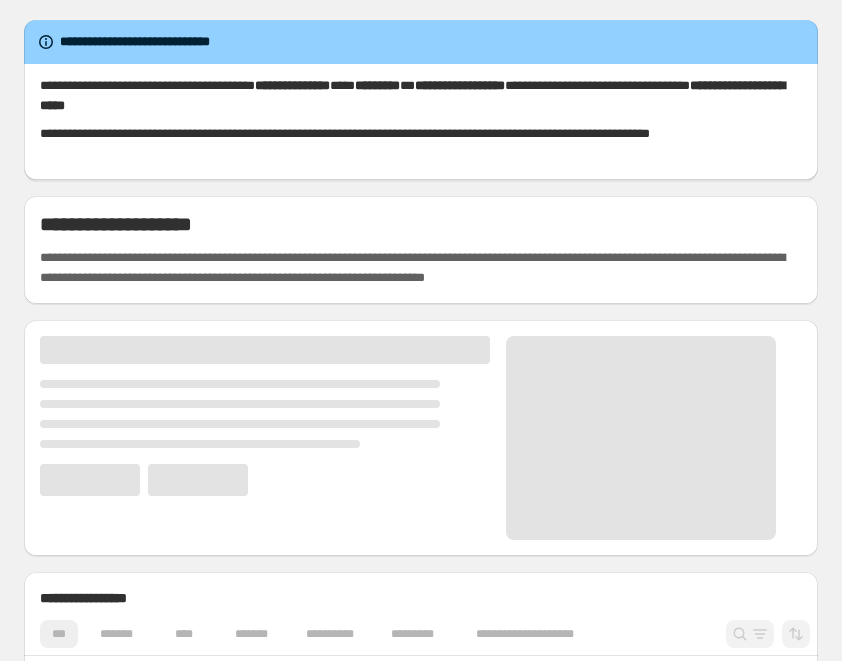 scroll, scrollTop: 0, scrollLeft: 0, axis: both 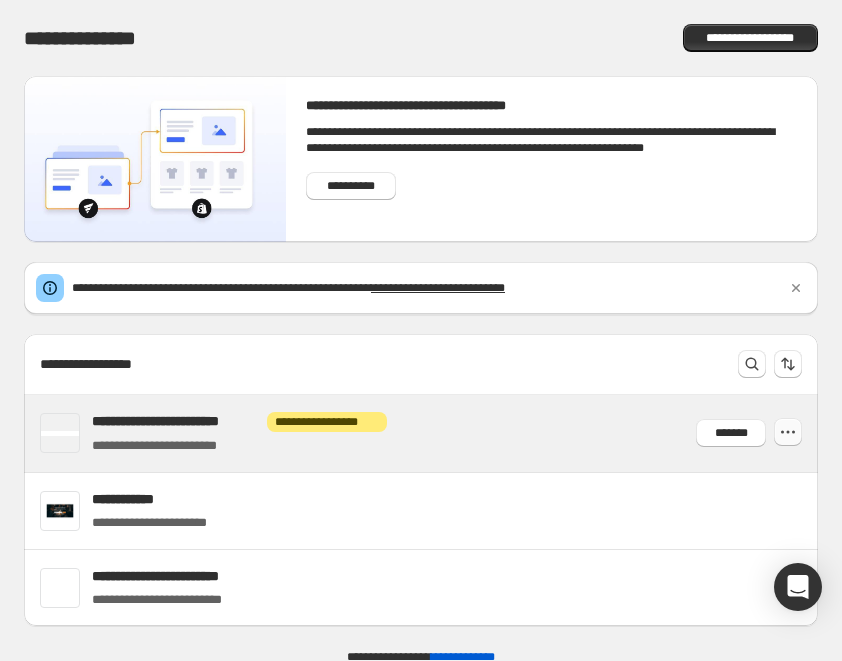 click 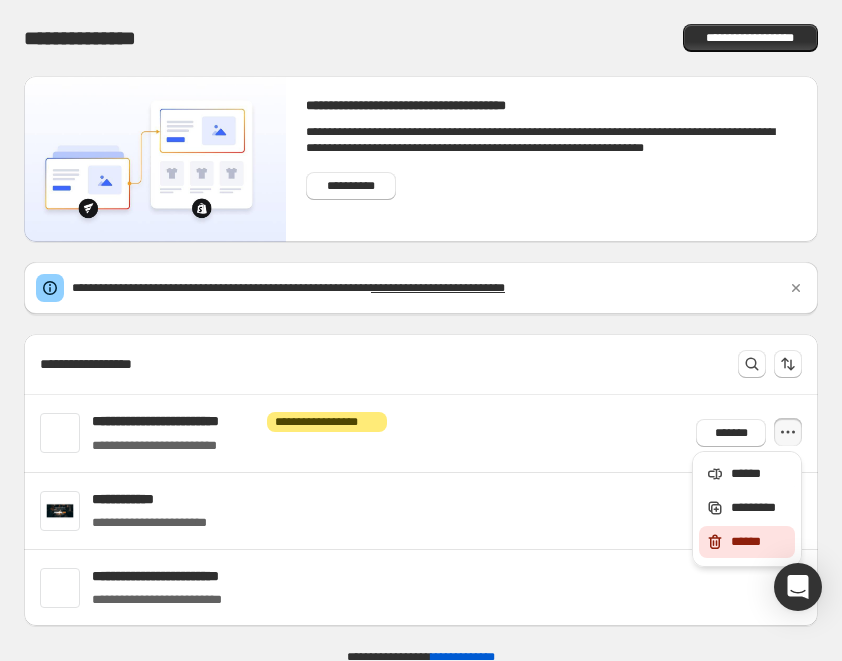 click on "******" at bounding box center [760, 542] 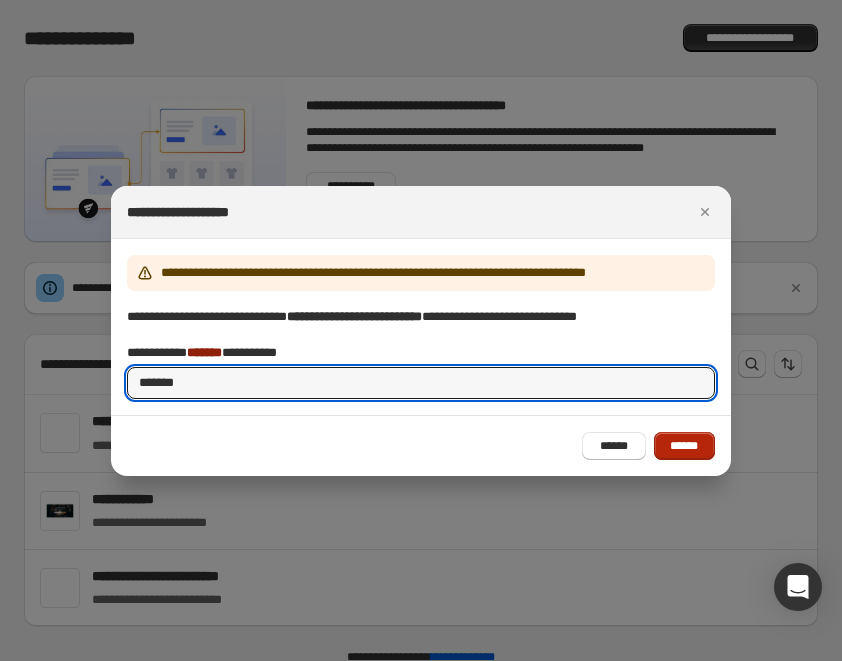 type on "*******" 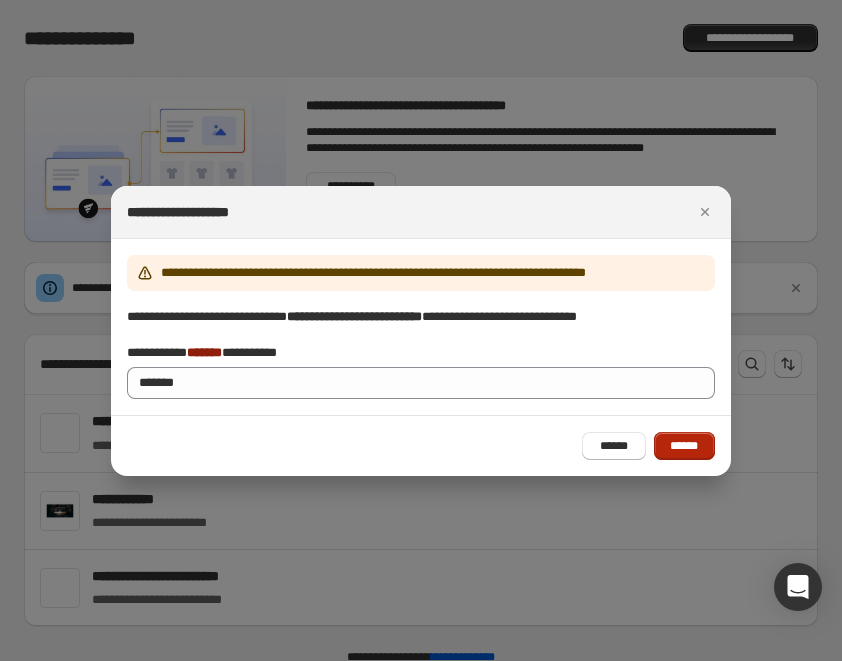 click on "******" at bounding box center [684, 446] 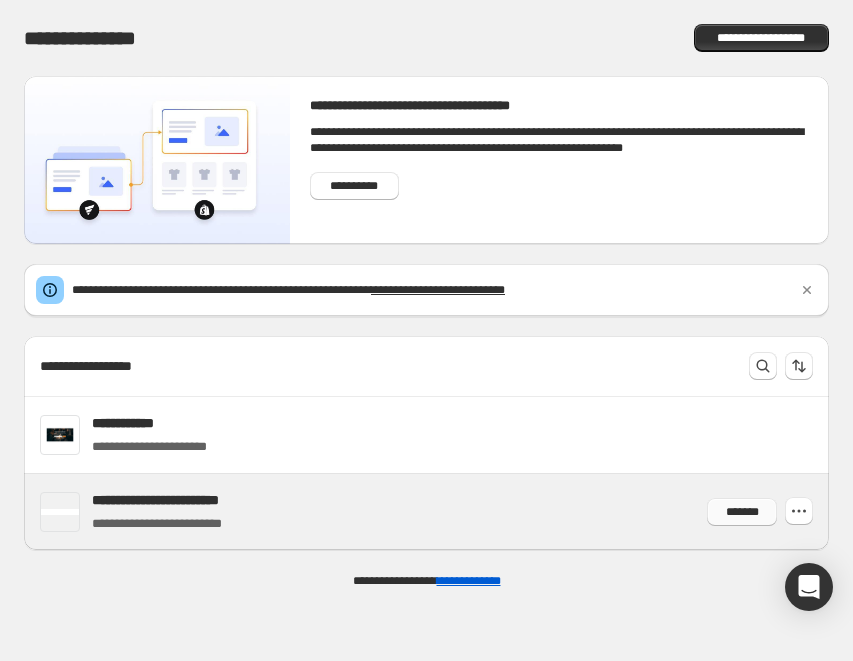 click on "*******" at bounding box center (742, 512) 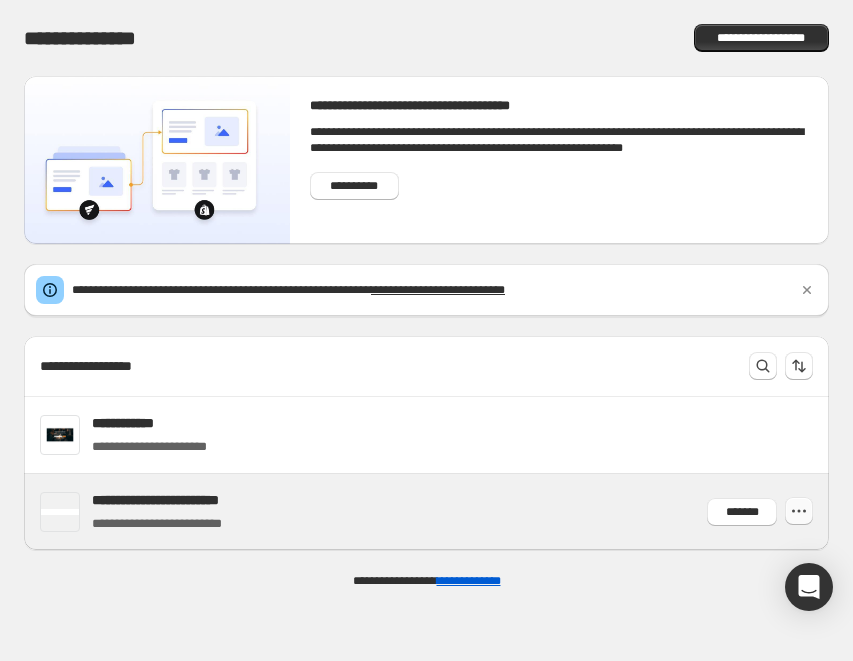 click 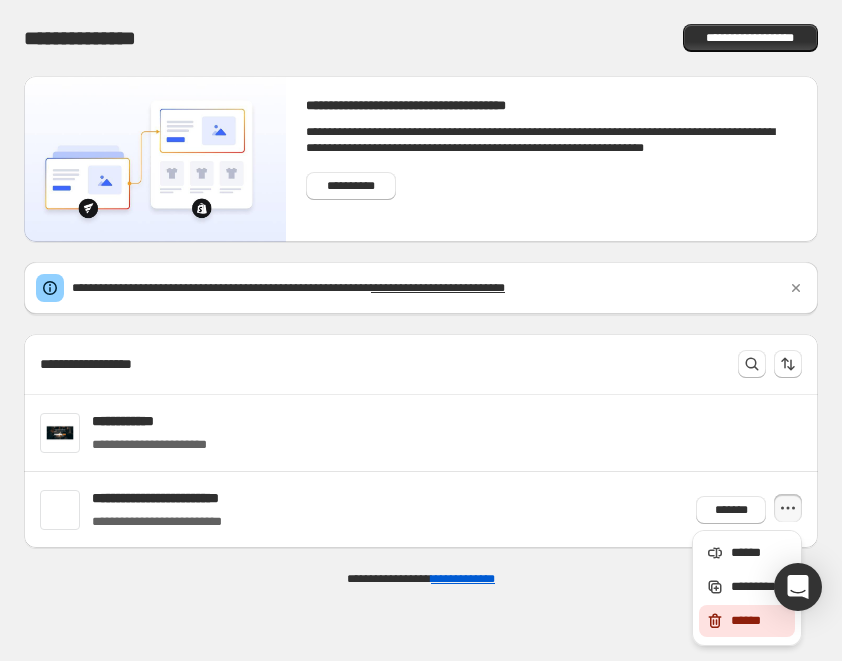 click on "******" at bounding box center [760, 621] 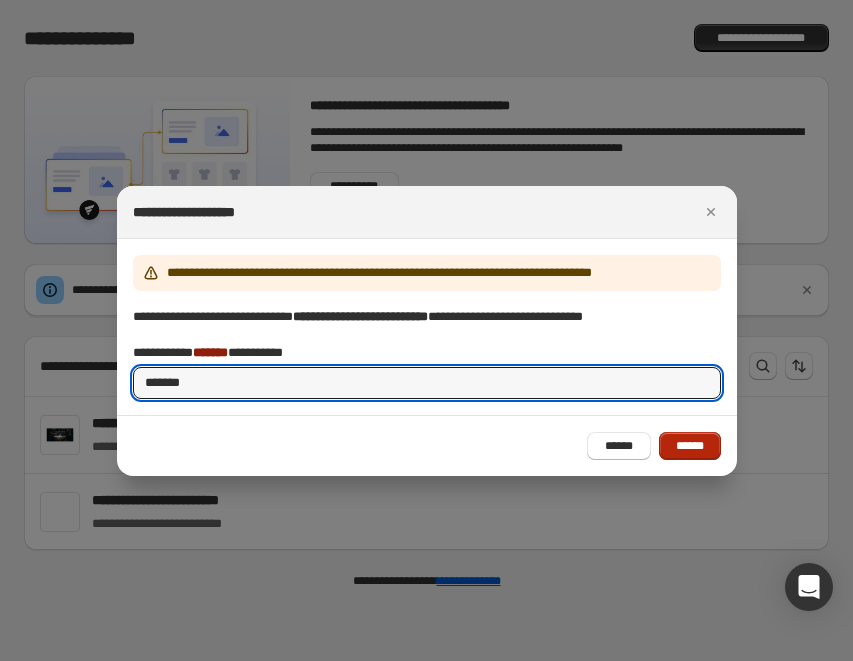 type on "*******" 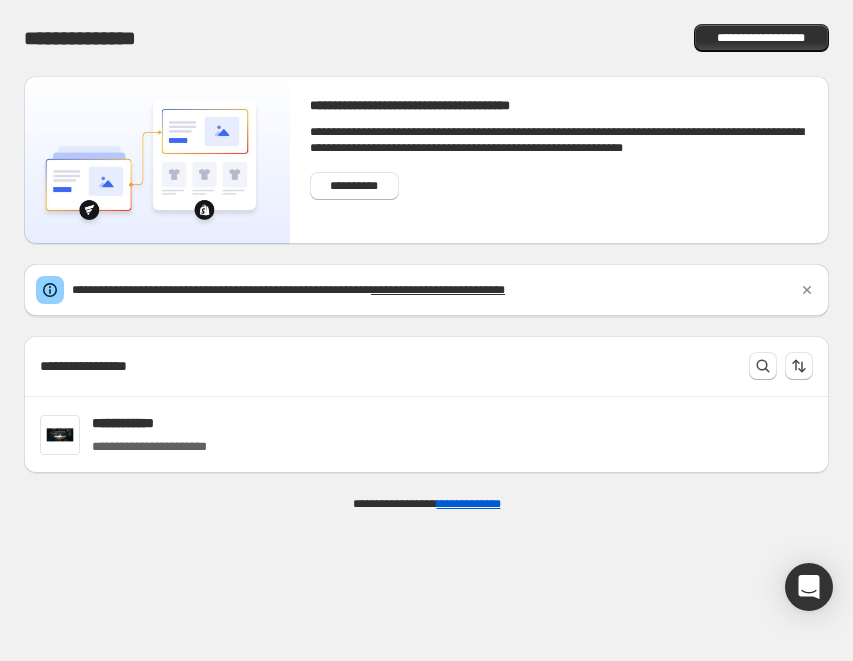 click on "**********" at bounding box center [426, 38] 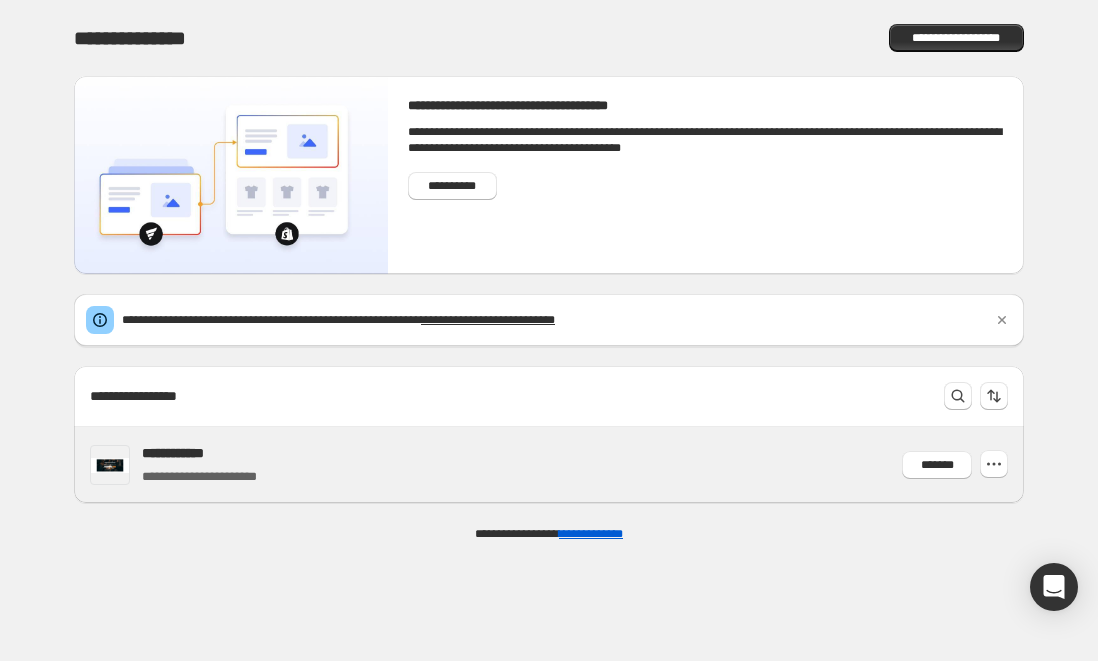 click on "**********" at bounding box center [549, 465] 